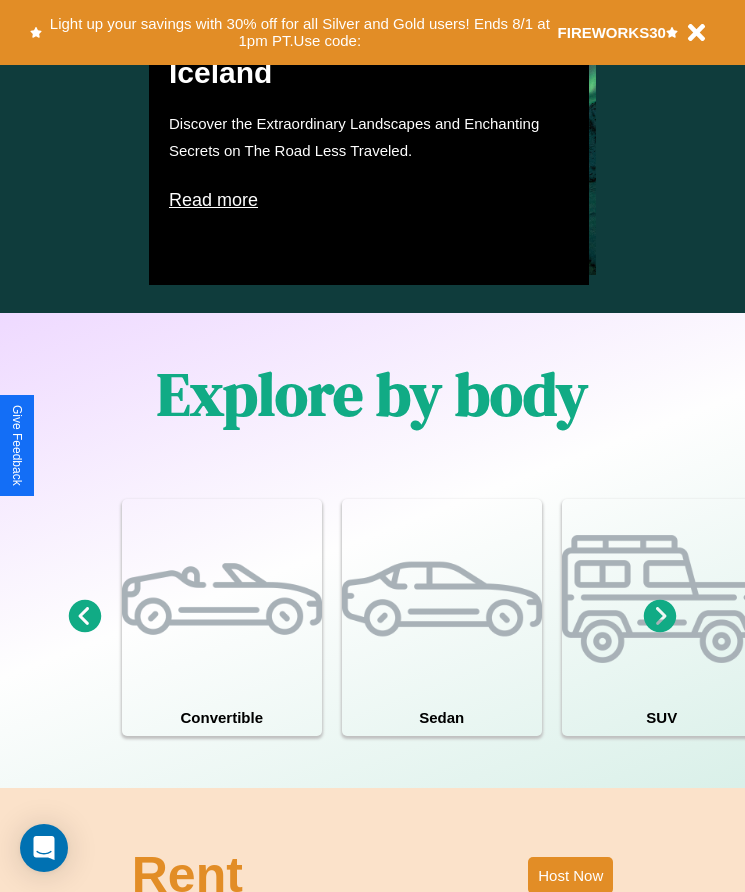 scroll, scrollTop: 1527, scrollLeft: 0, axis: vertical 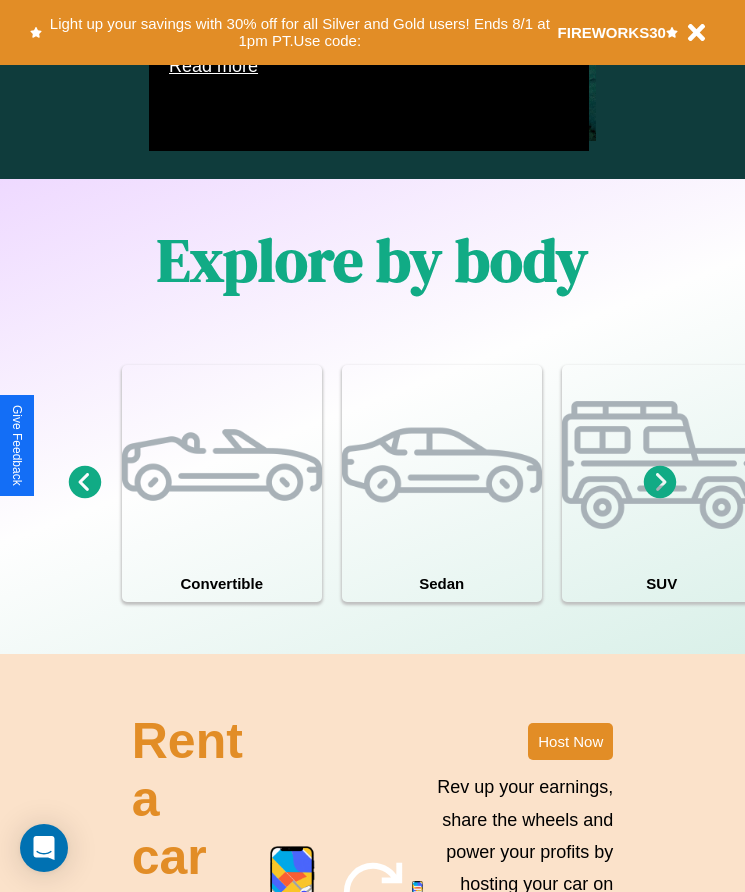click 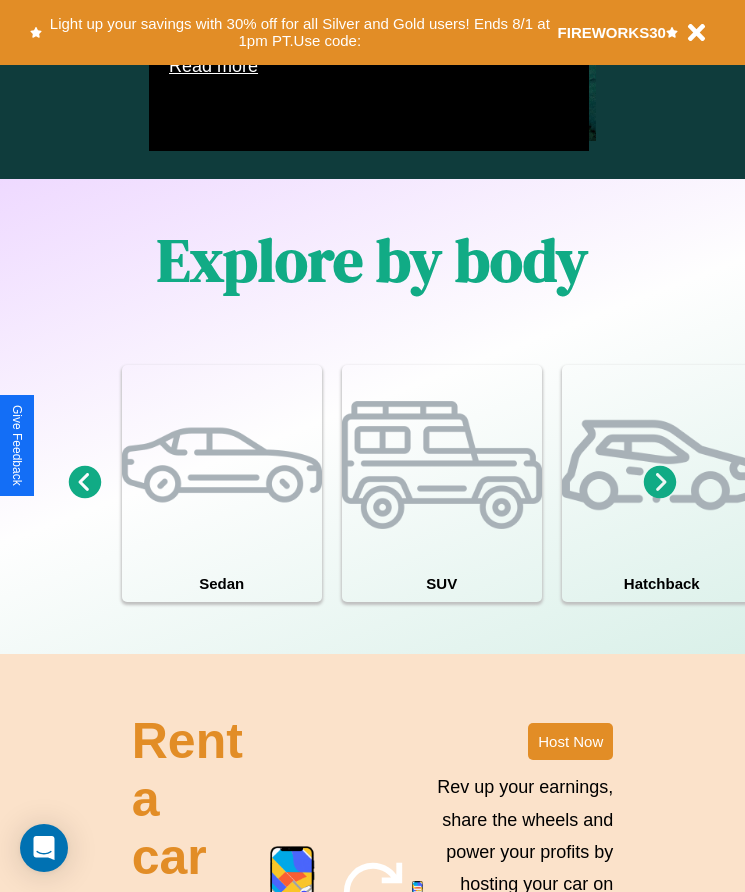click 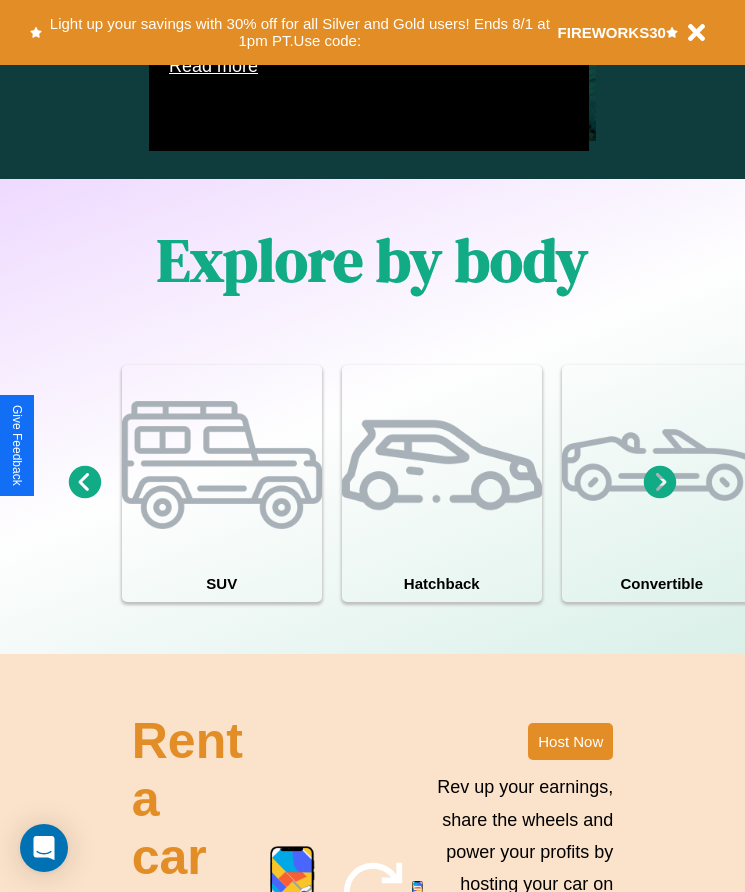 click 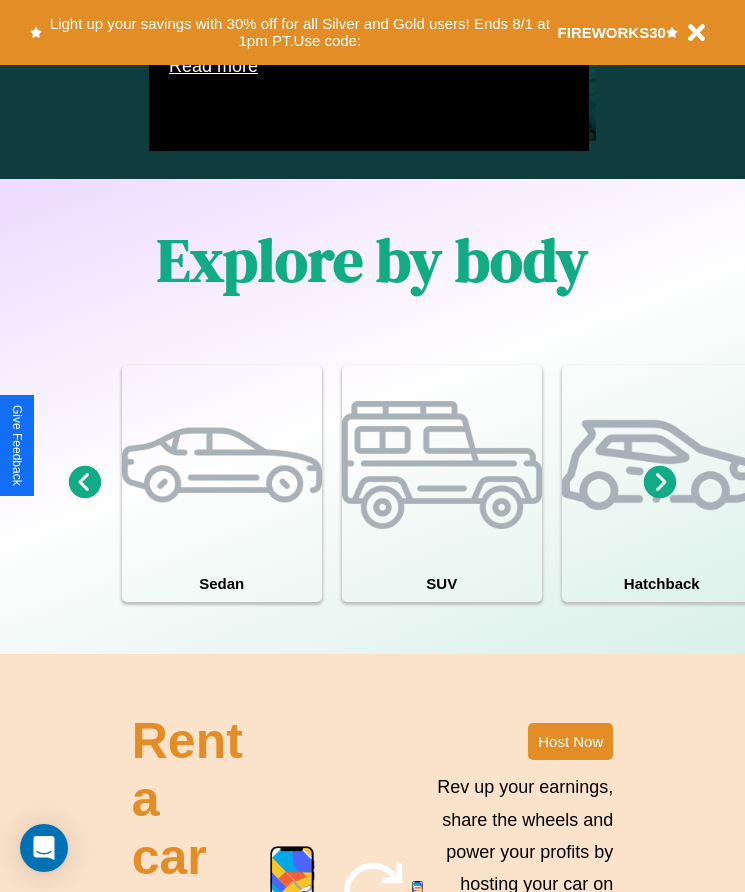 click 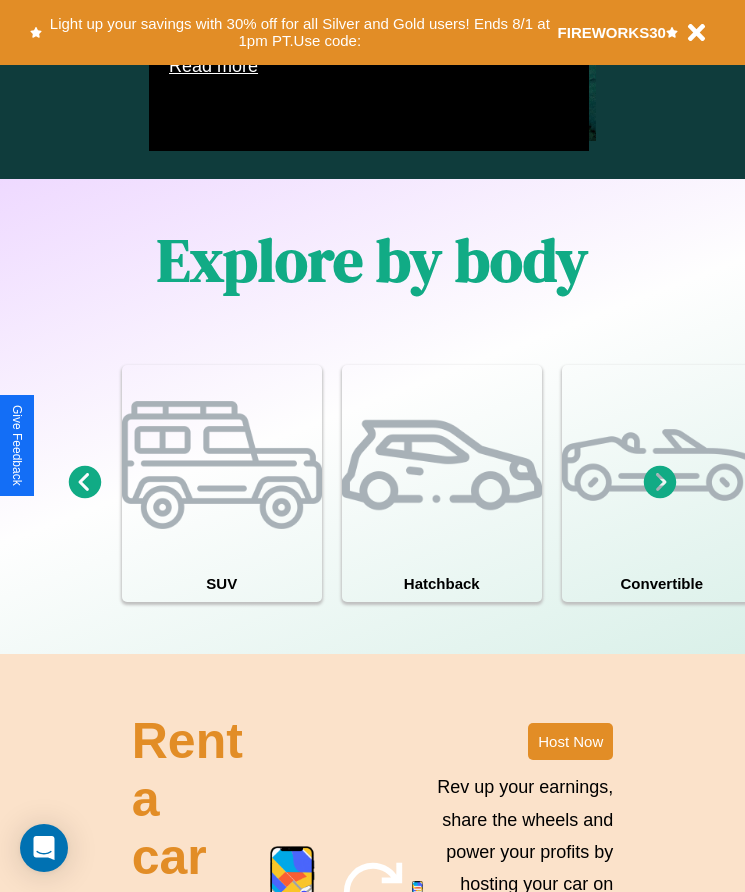 click 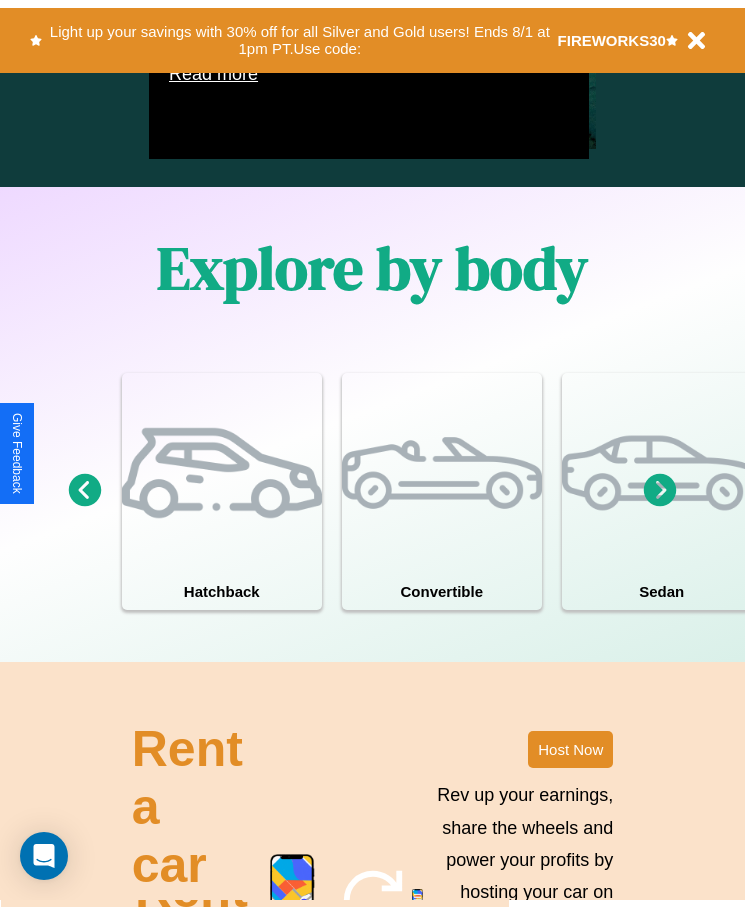 scroll, scrollTop: 0, scrollLeft: 0, axis: both 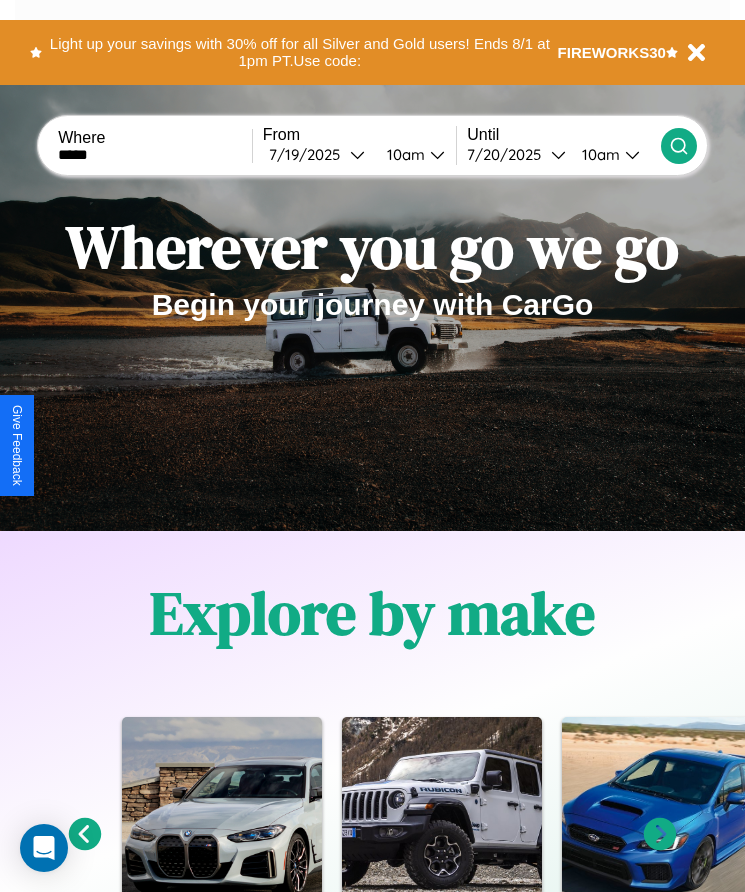 type on "*****" 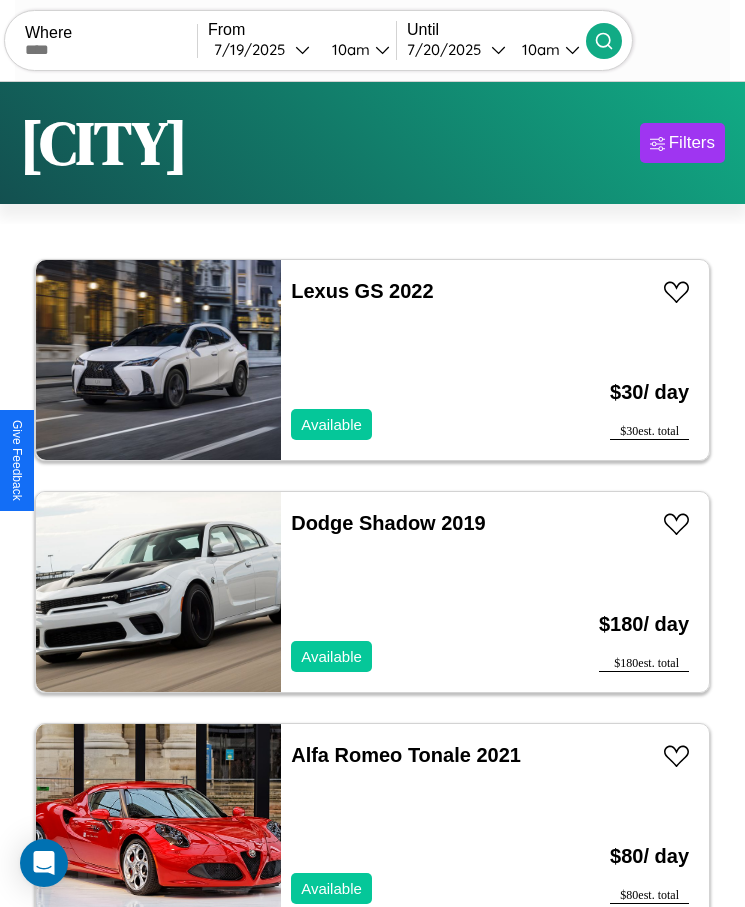 scroll, scrollTop: 48, scrollLeft: 0, axis: vertical 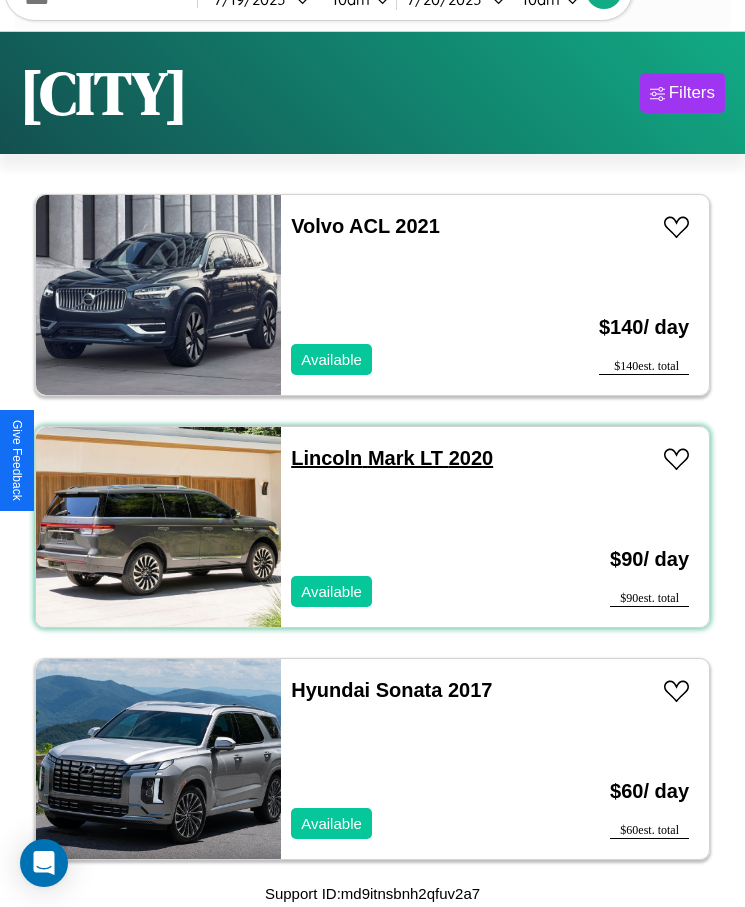 click on "Lincoln   Mark LT   2020" at bounding box center [392, 458] 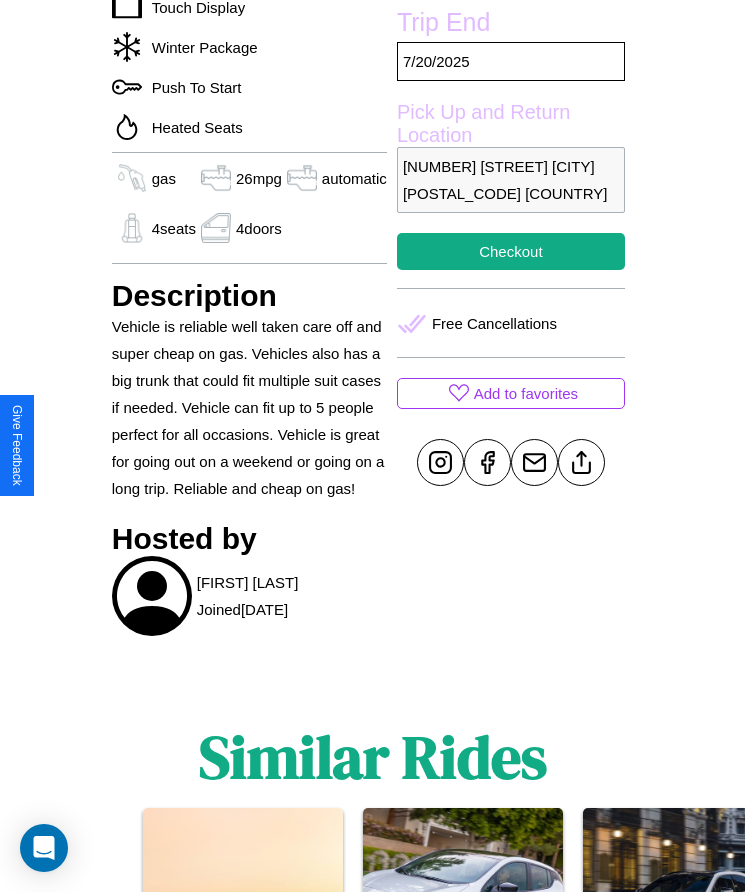 scroll, scrollTop: 727, scrollLeft: 0, axis: vertical 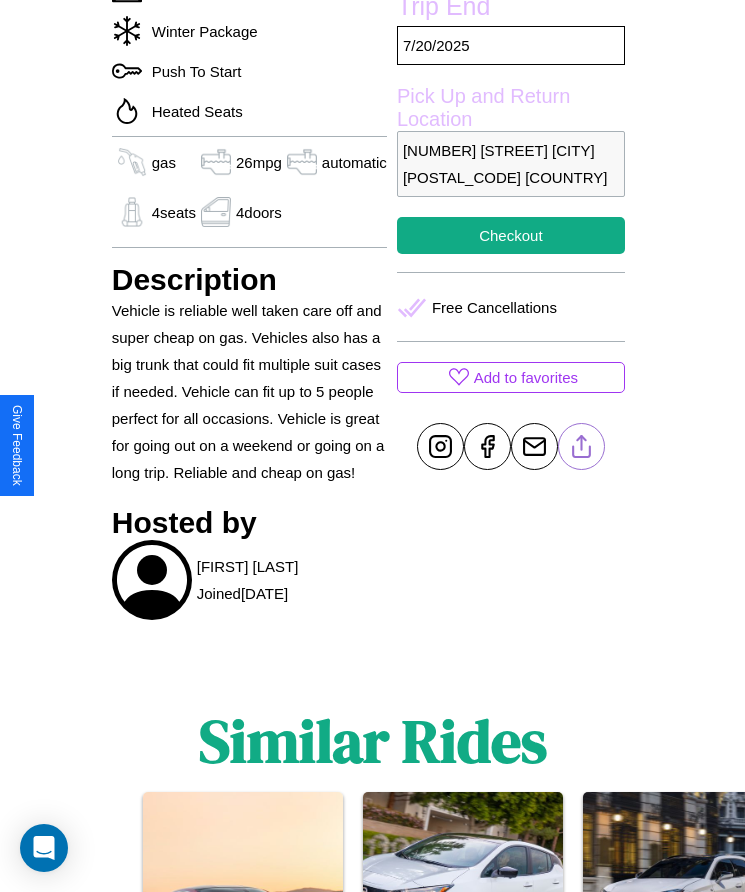 click 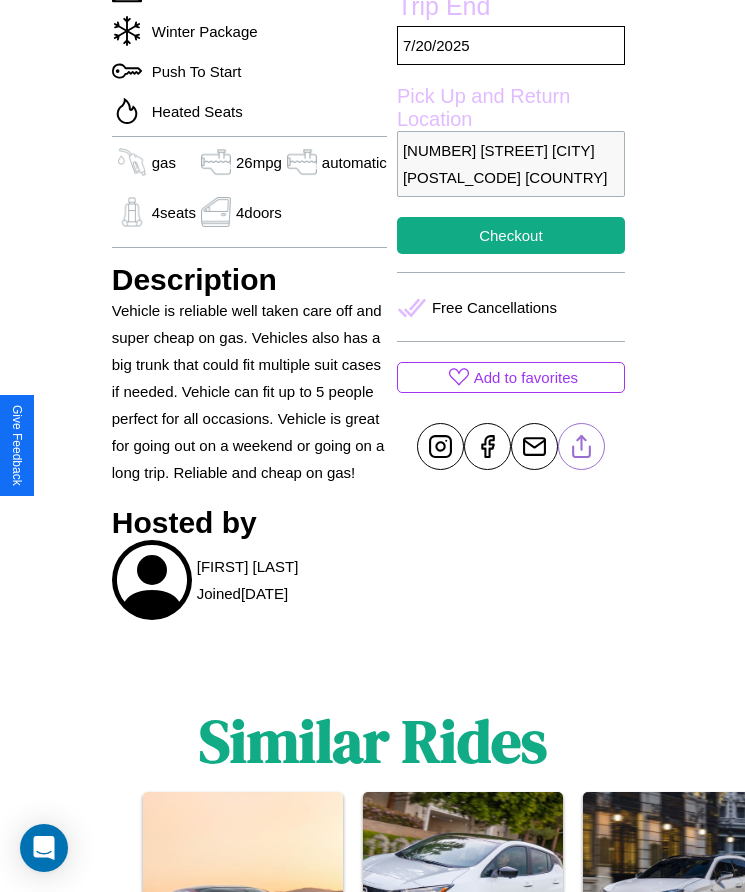 scroll, scrollTop: 516, scrollLeft: 0, axis: vertical 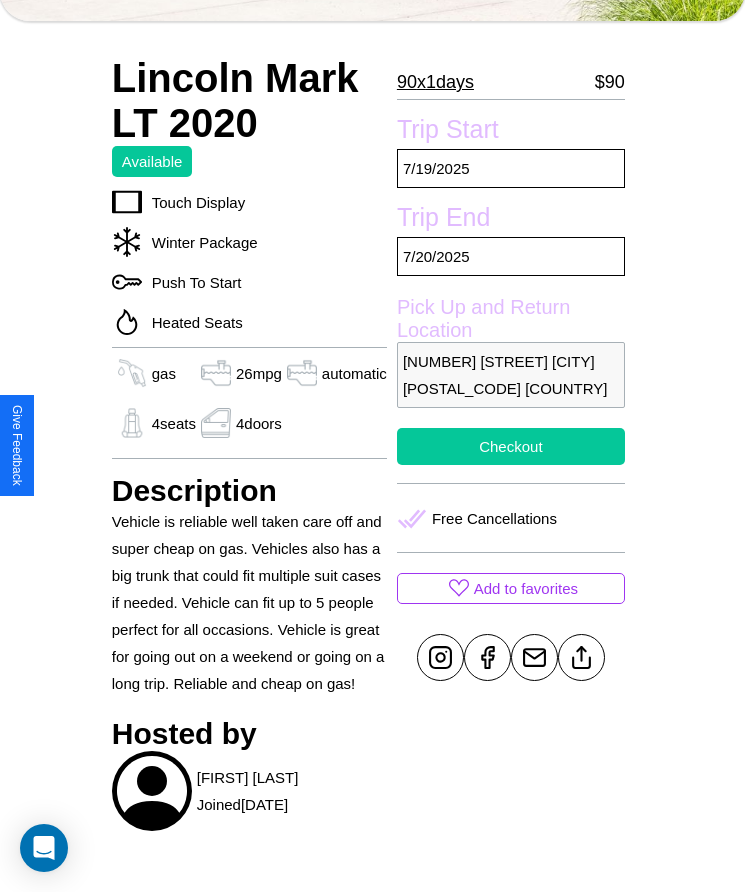 click on "Checkout" at bounding box center (511, 446) 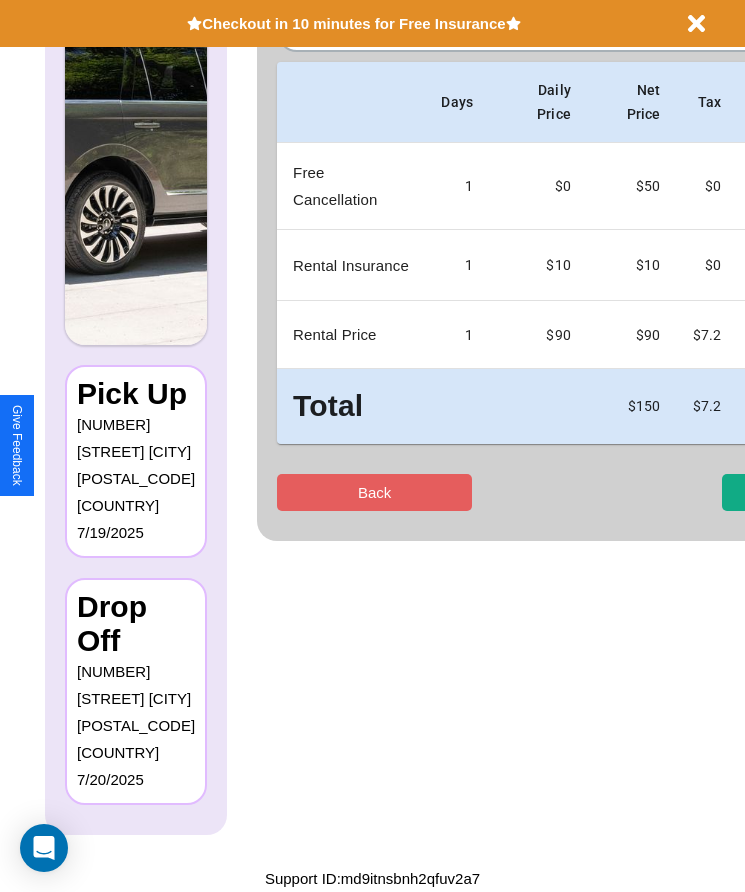 scroll, scrollTop: 0, scrollLeft: 0, axis: both 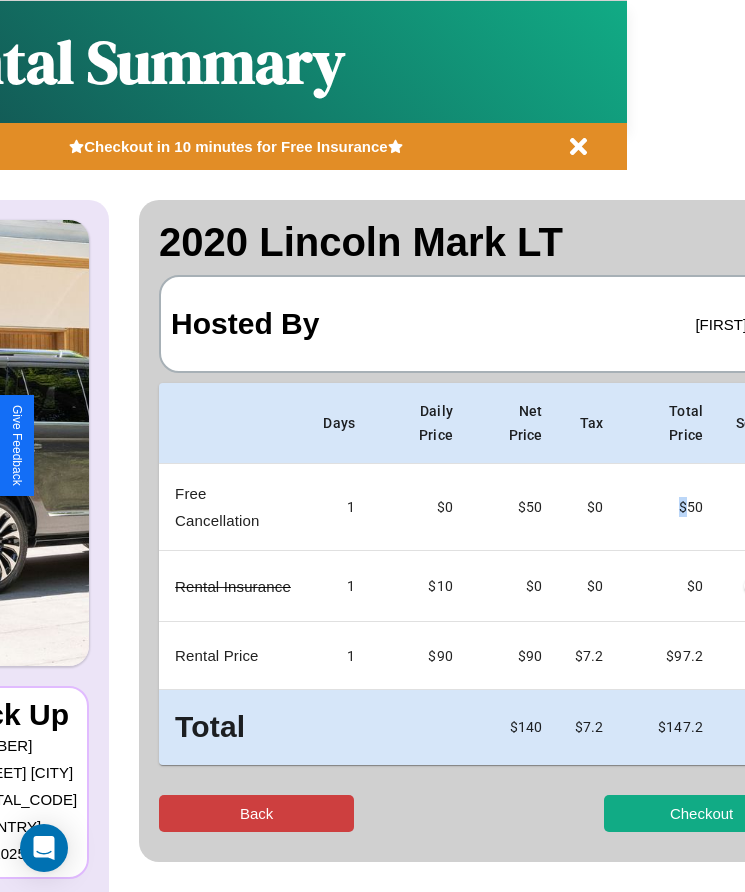 click on "Back" at bounding box center [256, 813] 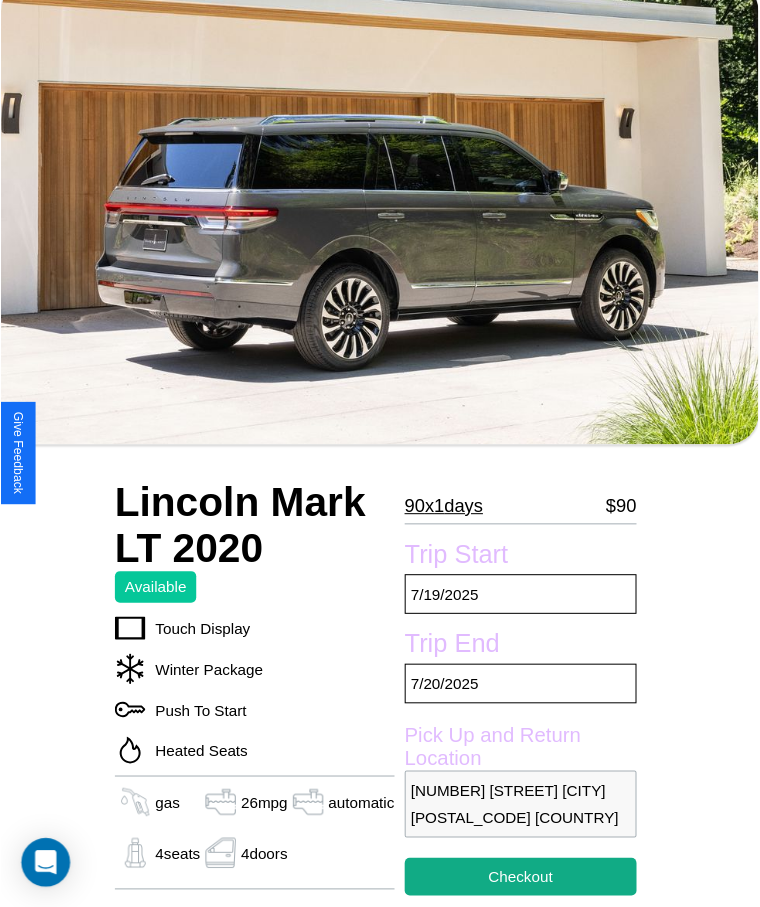 scroll, scrollTop: 238, scrollLeft: 0, axis: vertical 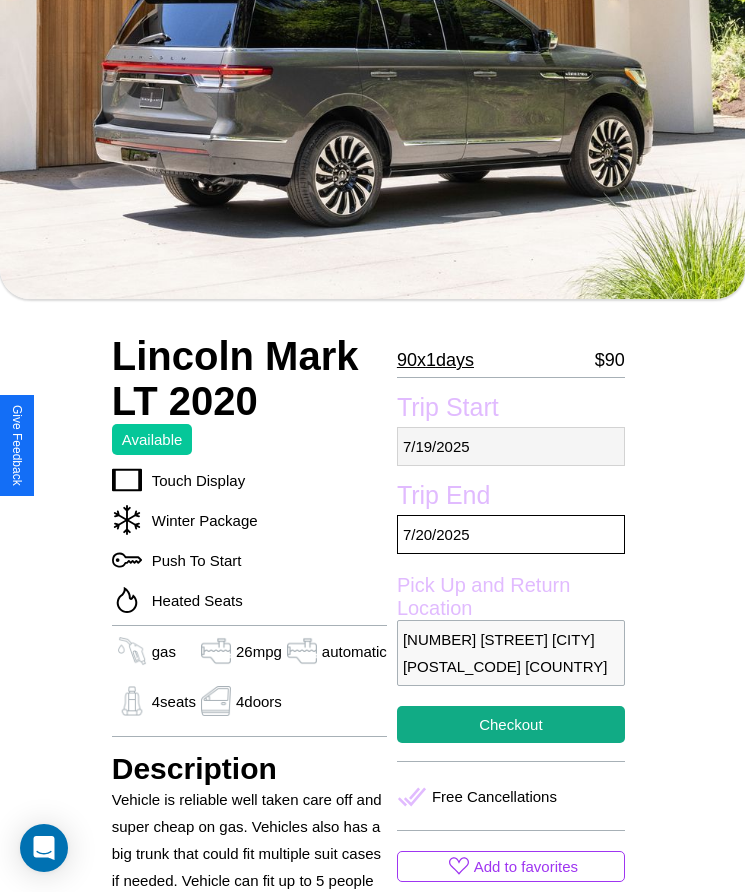 click on "[DATE]" at bounding box center [511, 446] 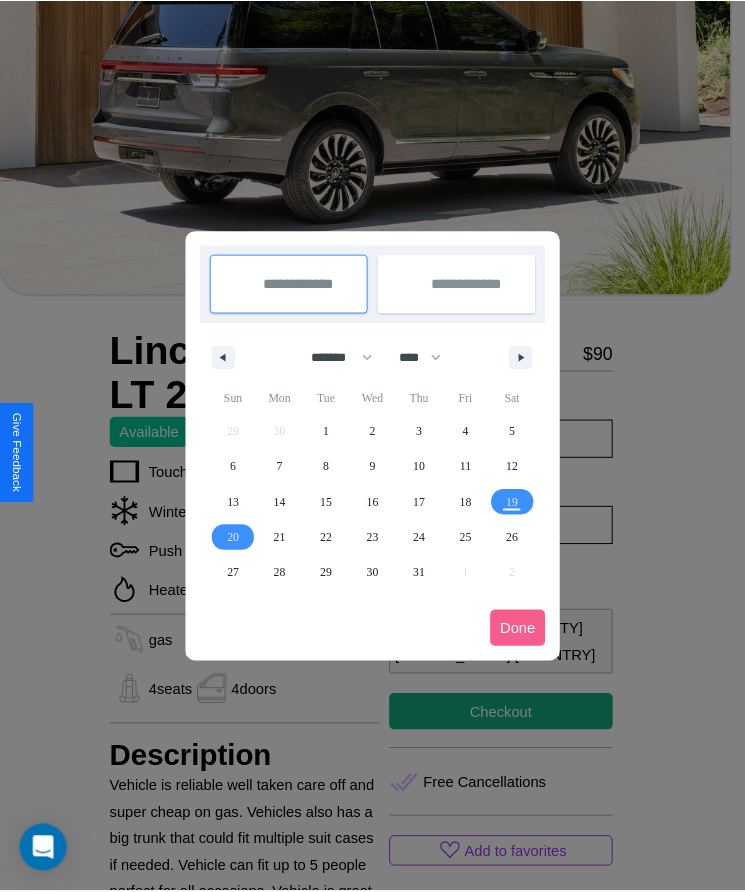 scroll, scrollTop: 0, scrollLeft: 0, axis: both 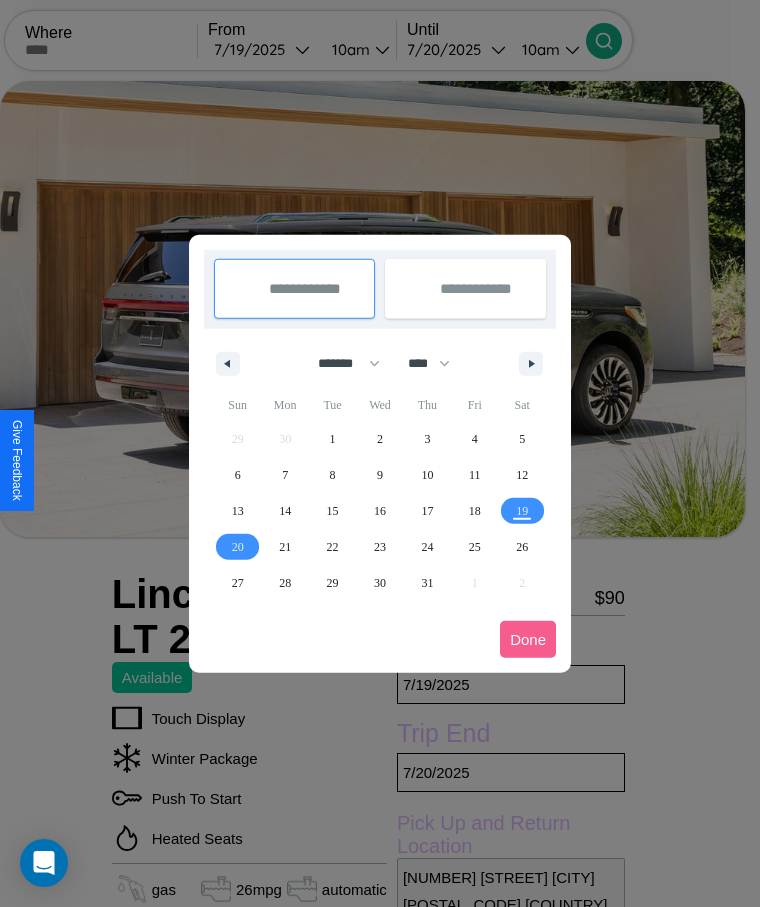 click at bounding box center [380, 453] 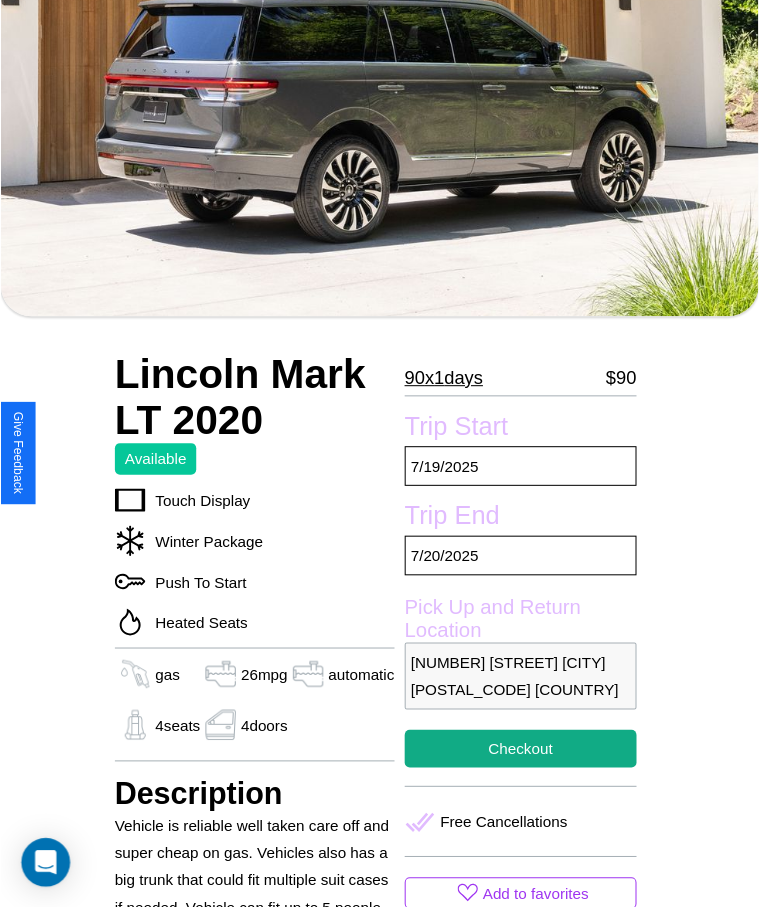 scroll, scrollTop: 238, scrollLeft: 0, axis: vertical 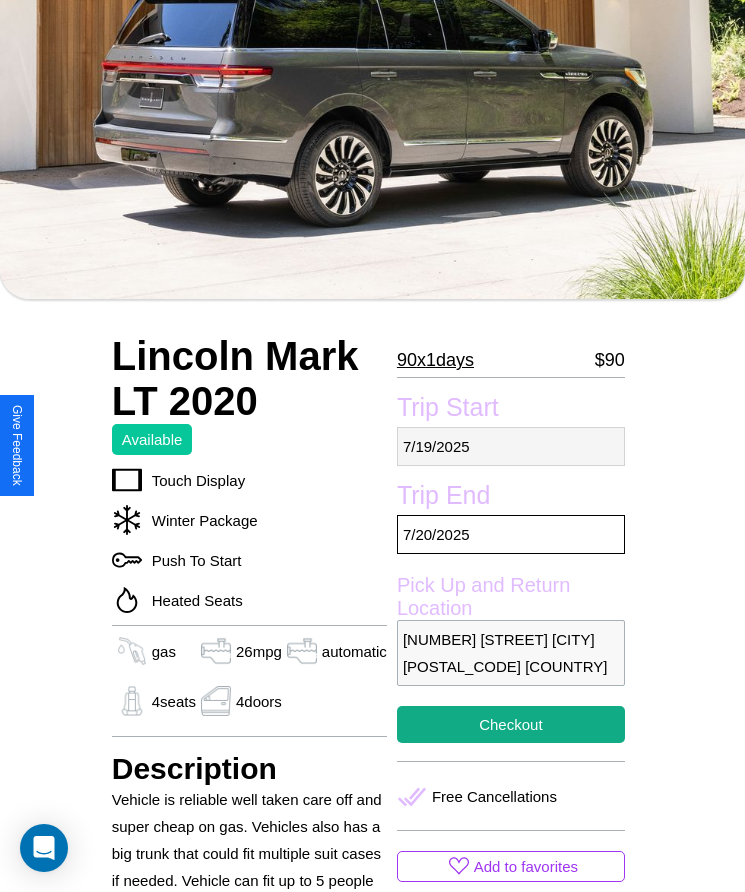 click on "[DATE]" at bounding box center [511, 446] 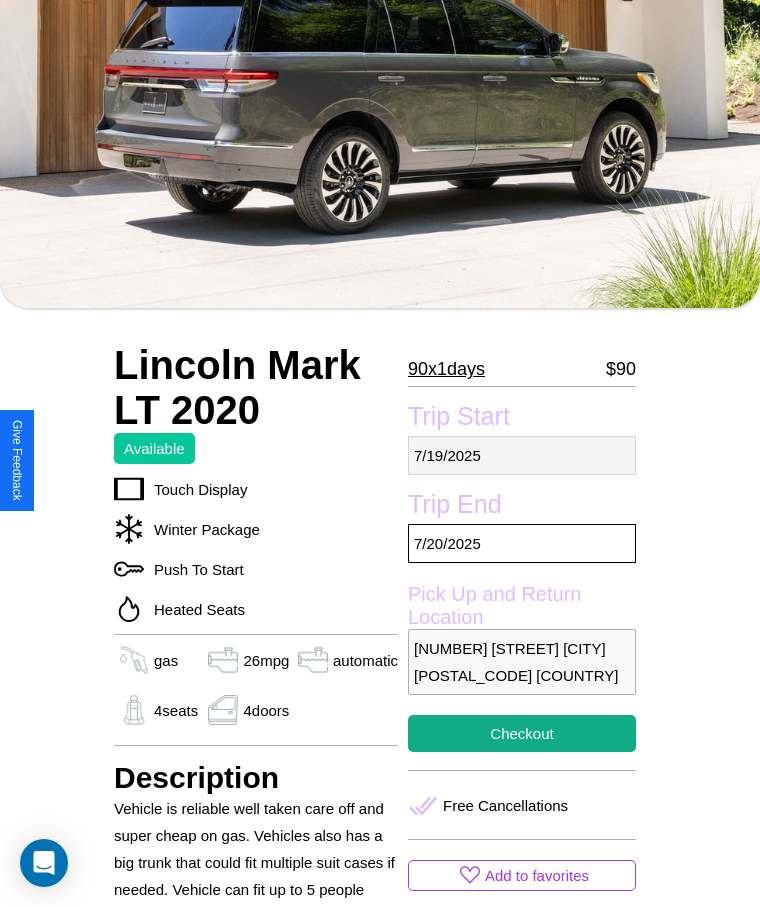 select on "*" 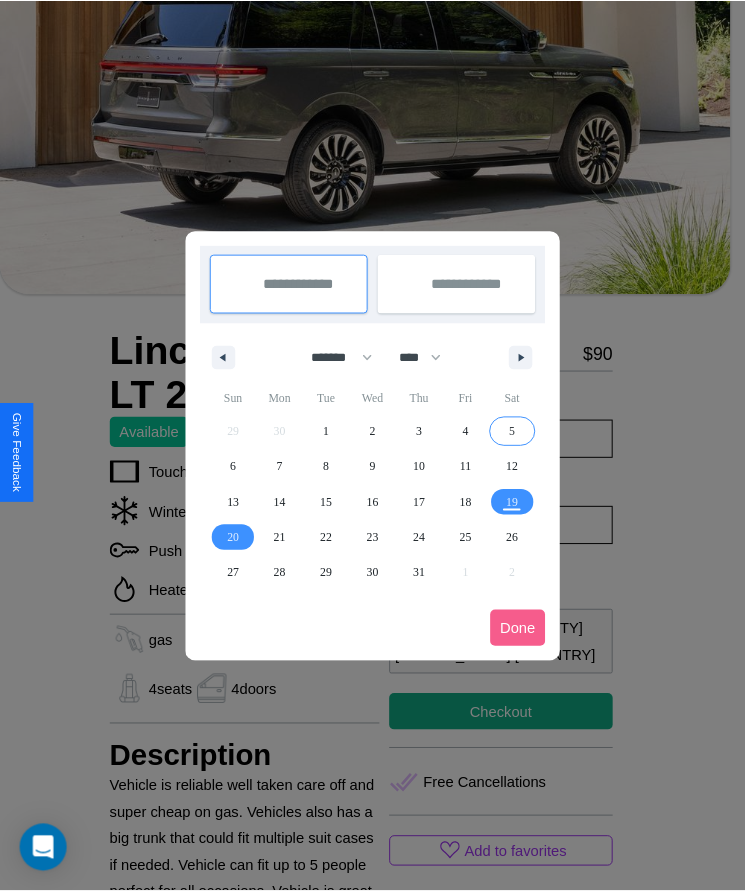 scroll, scrollTop: 0, scrollLeft: 0, axis: both 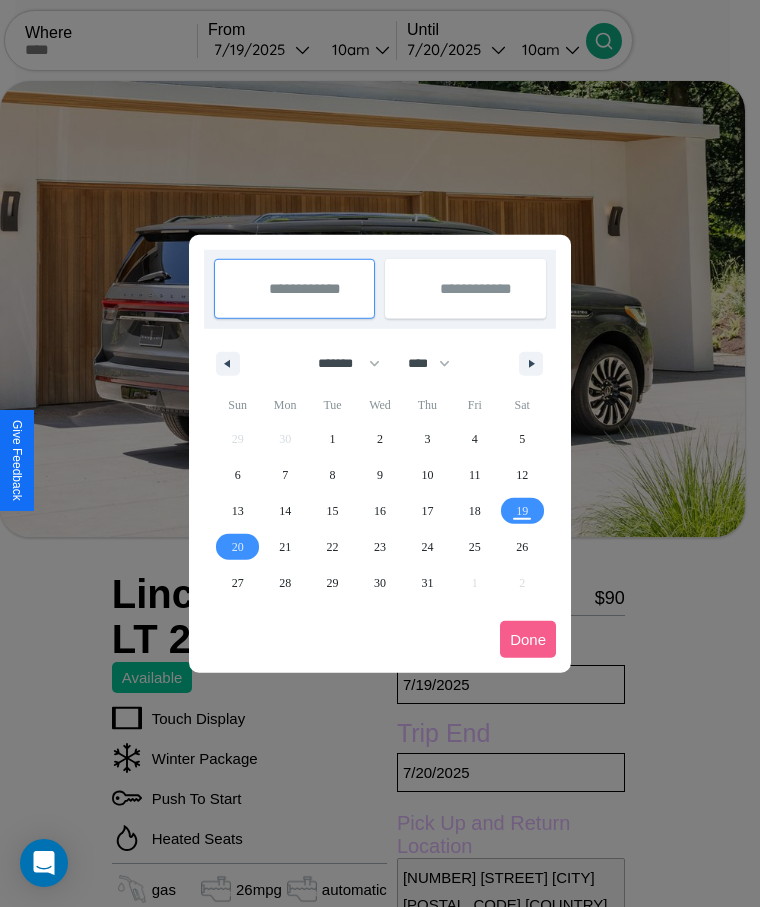 click at bounding box center (380, 453) 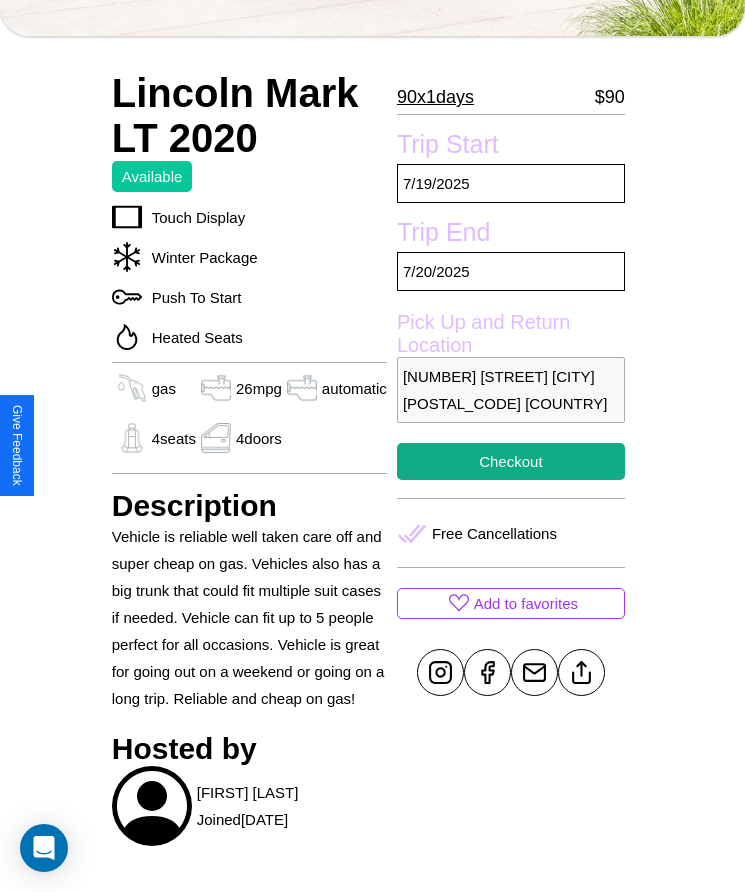 scroll, scrollTop: 516, scrollLeft: 0, axis: vertical 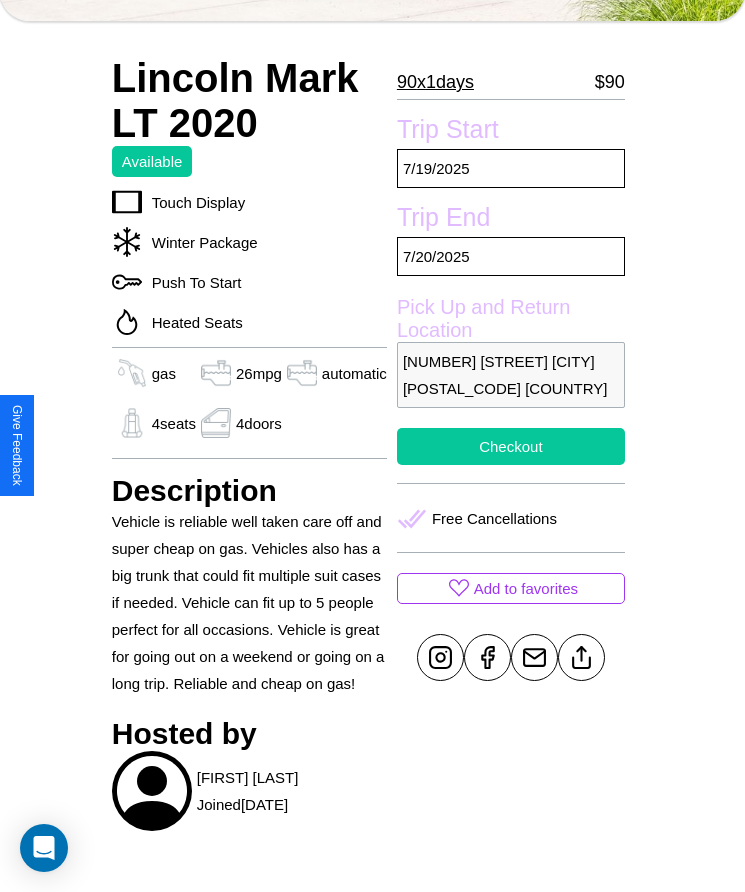 click on "Checkout" at bounding box center (511, 446) 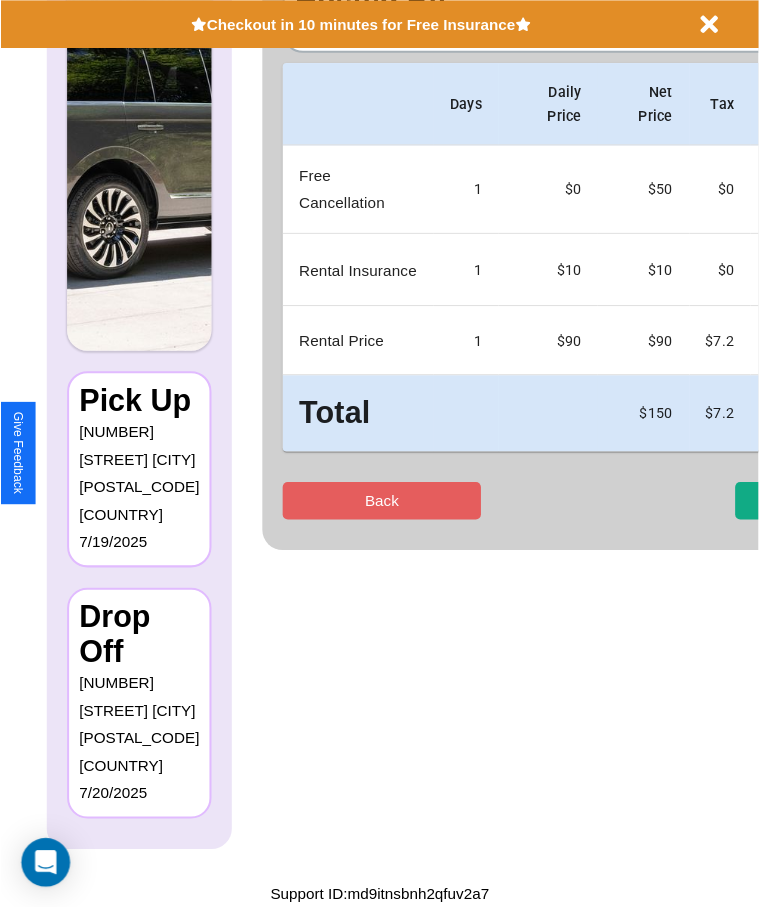 scroll, scrollTop: 0, scrollLeft: 0, axis: both 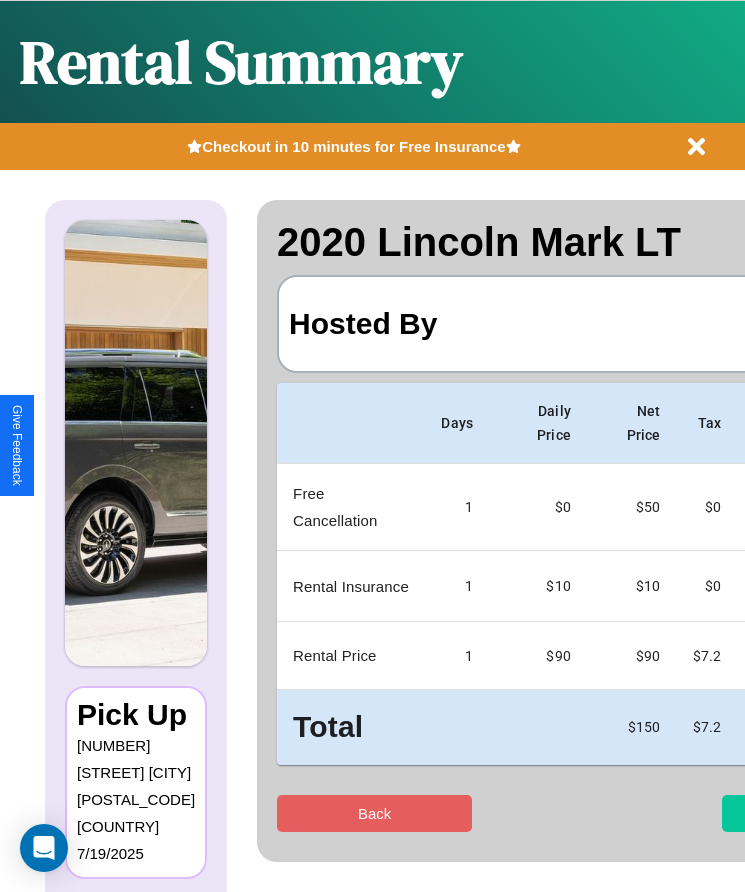 click on "Checkout" at bounding box center [819, 813] 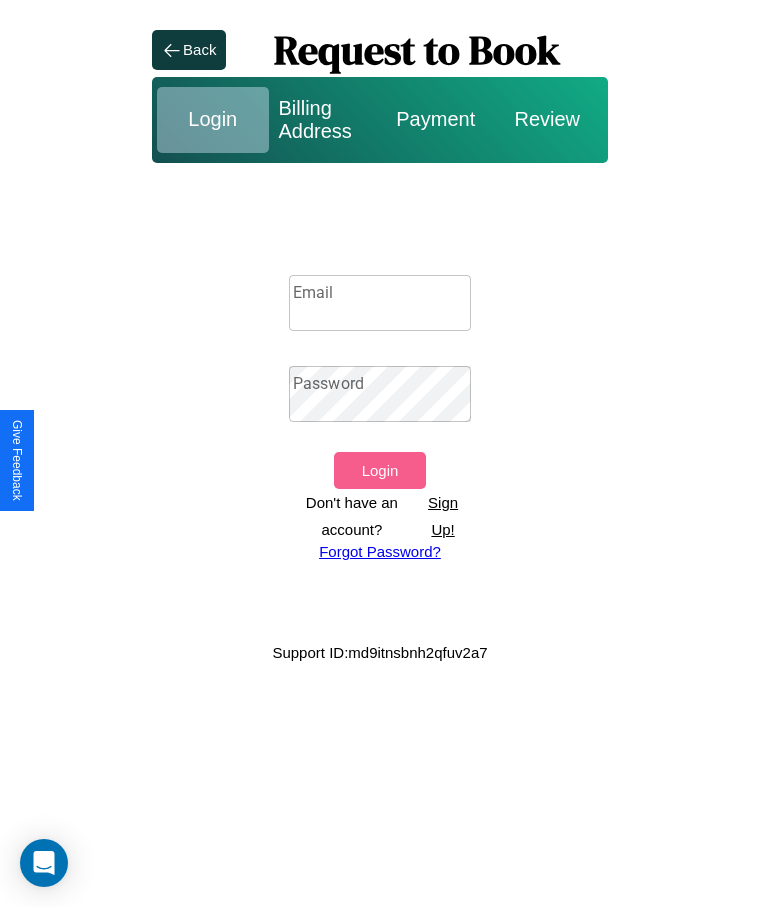 click on "Sign Up!" at bounding box center (443, 516) 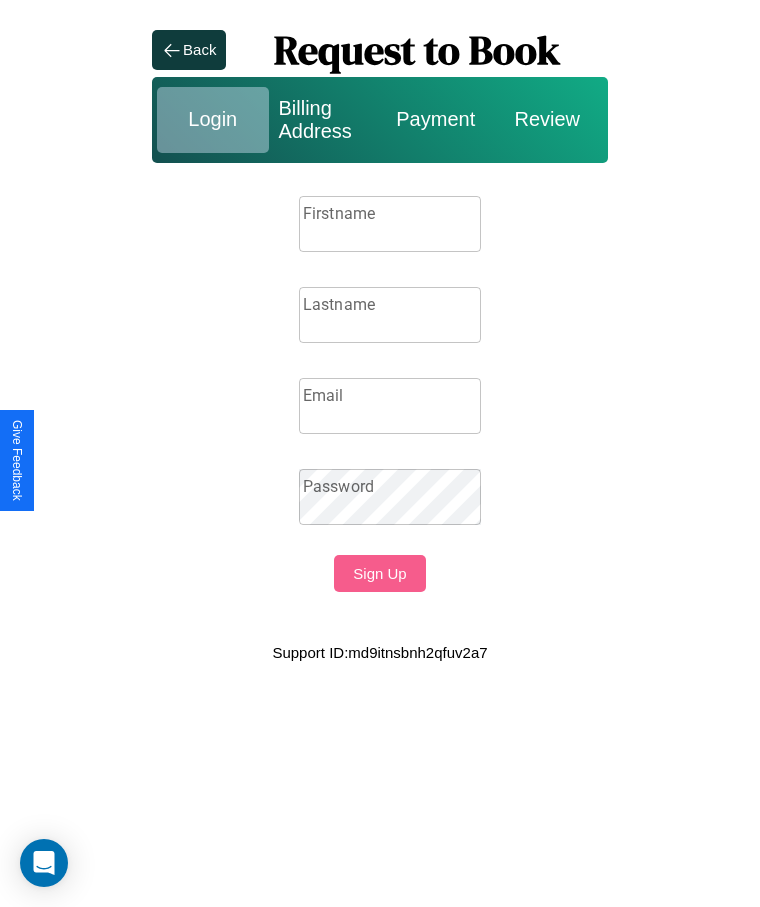 click on "Firstname" at bounding box center (390, 224) 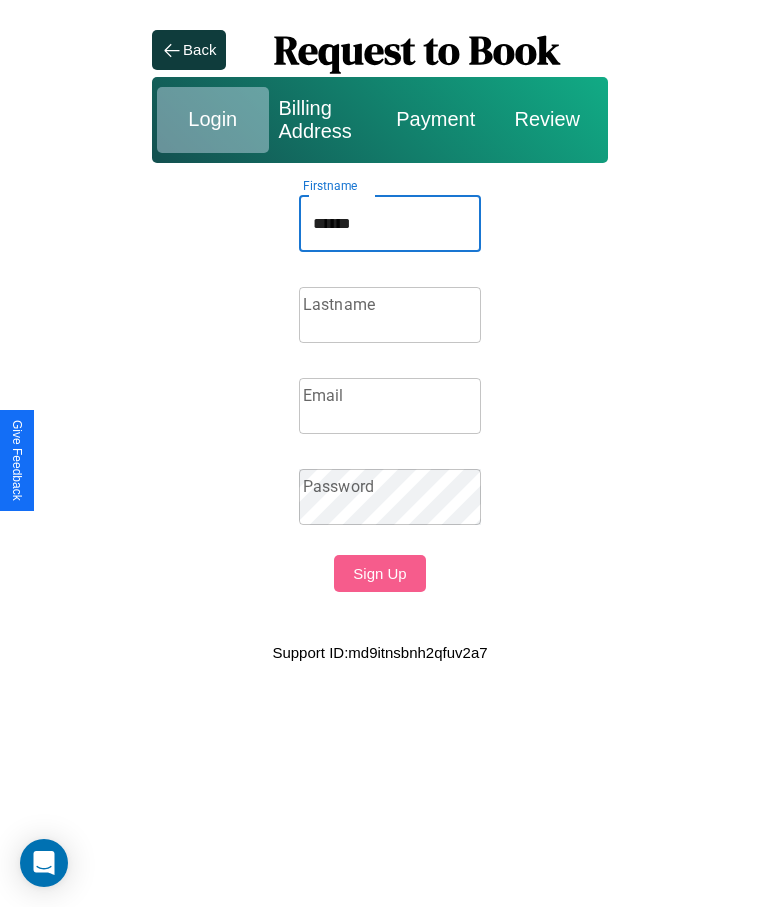 type on "******" 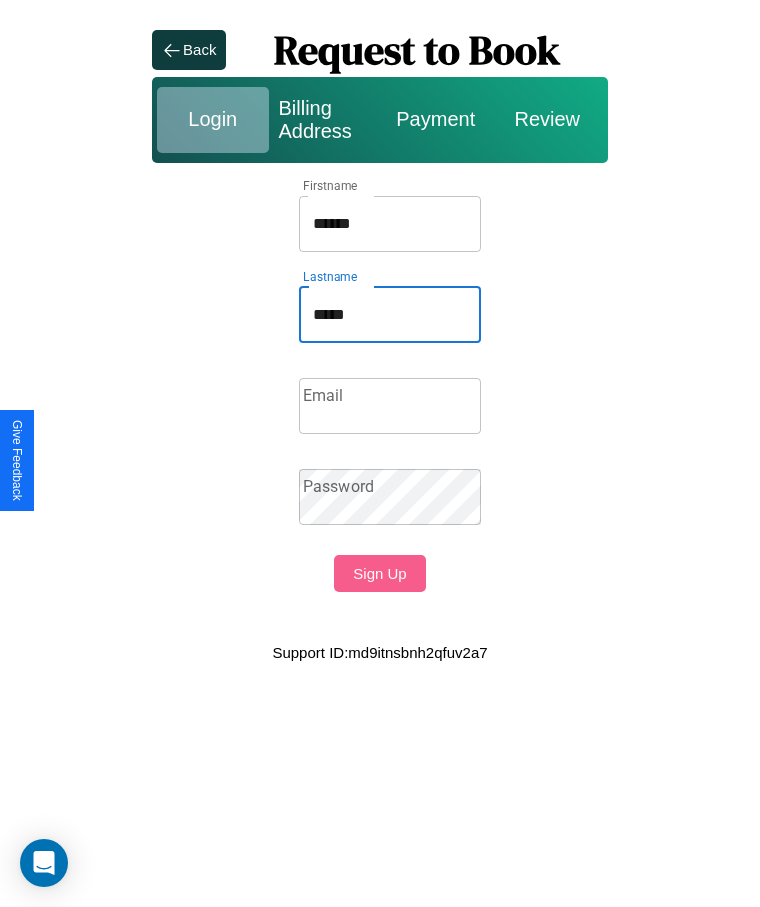type on "*****" 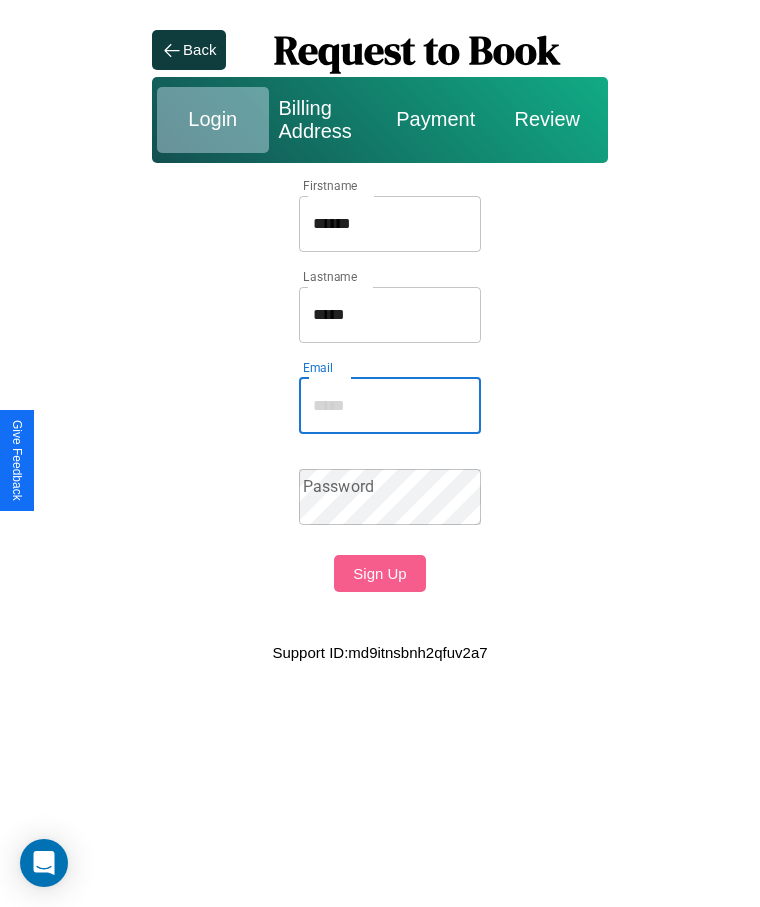 click on "Email" at bounding box center (390, 406) 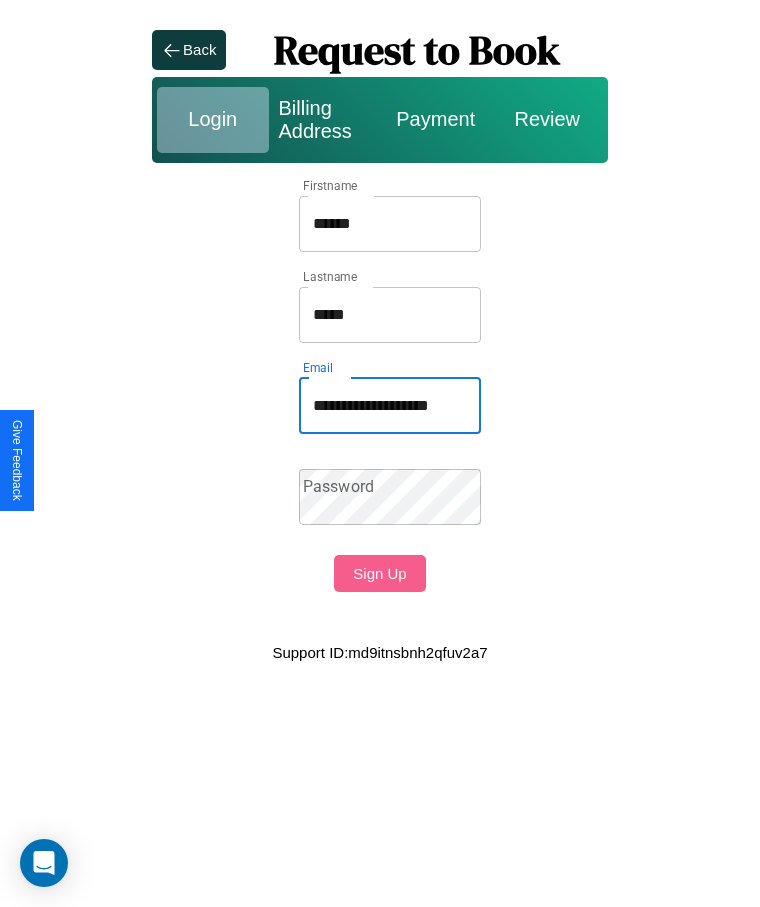 scroll, scrollTop: 0, scrollLeft: 4, axis: horizontal 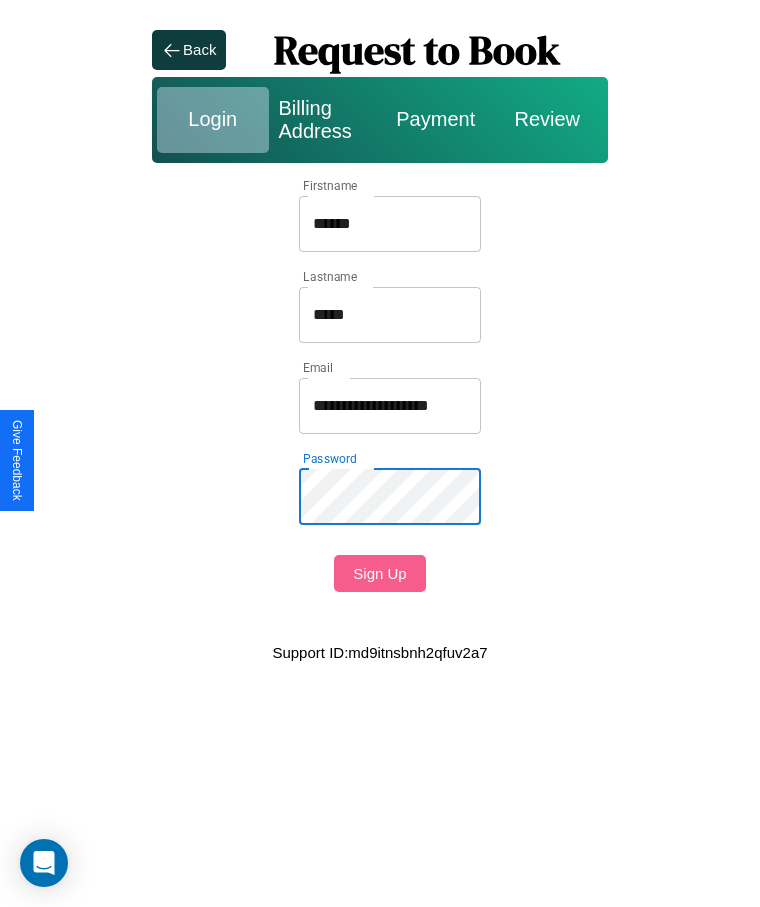 click on "Sign Up" at bounding box center (379, 573) 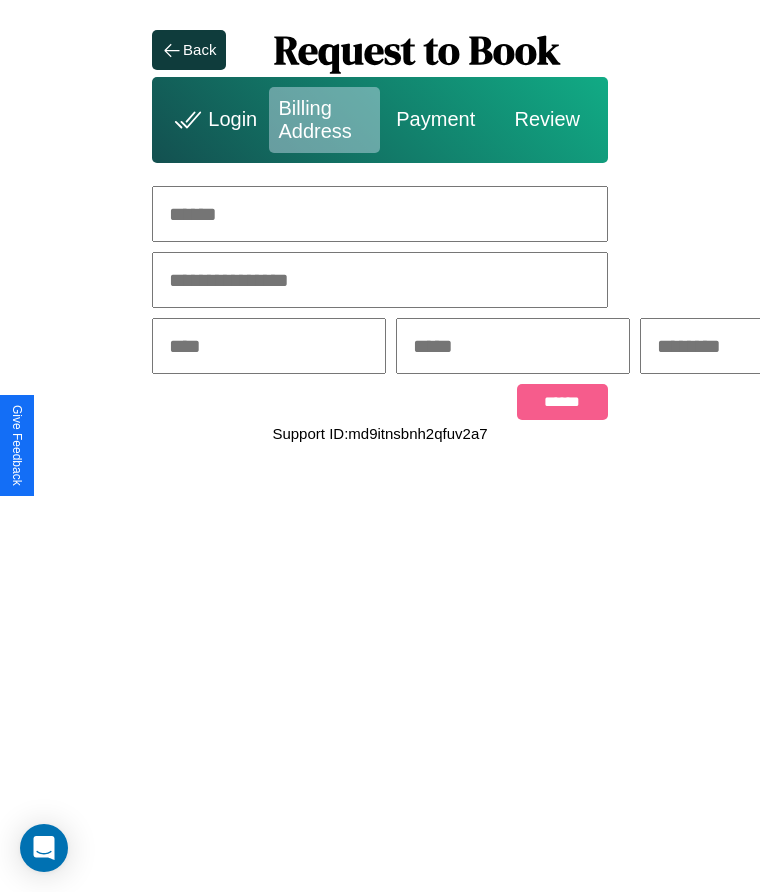 click at bounding box center (380, 214) 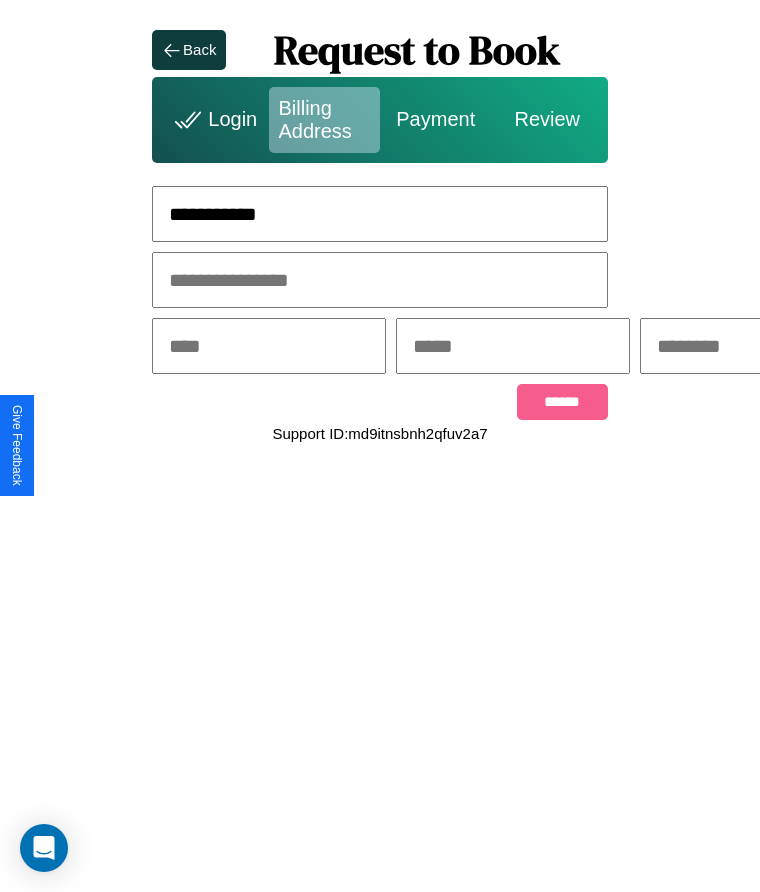 type on "**********" 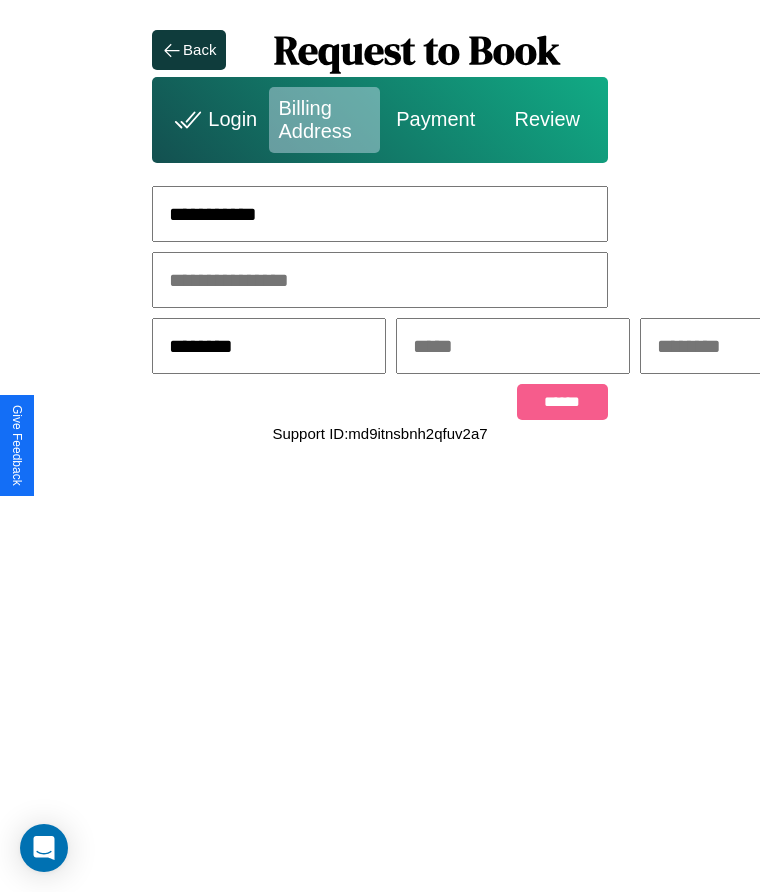 type on "********" 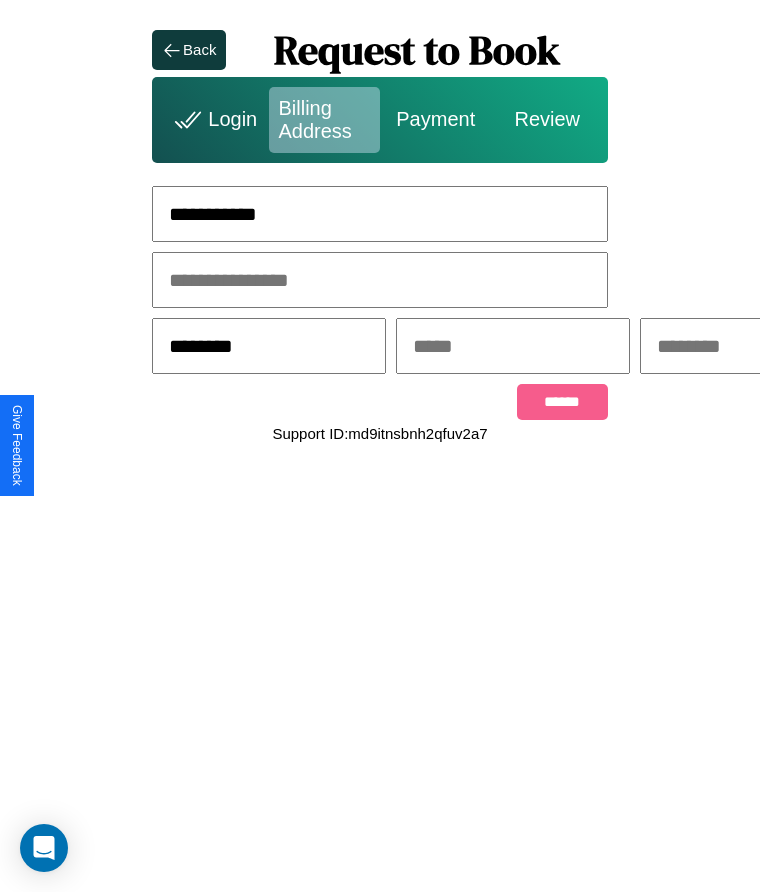 click at bounding box center (513, 346) 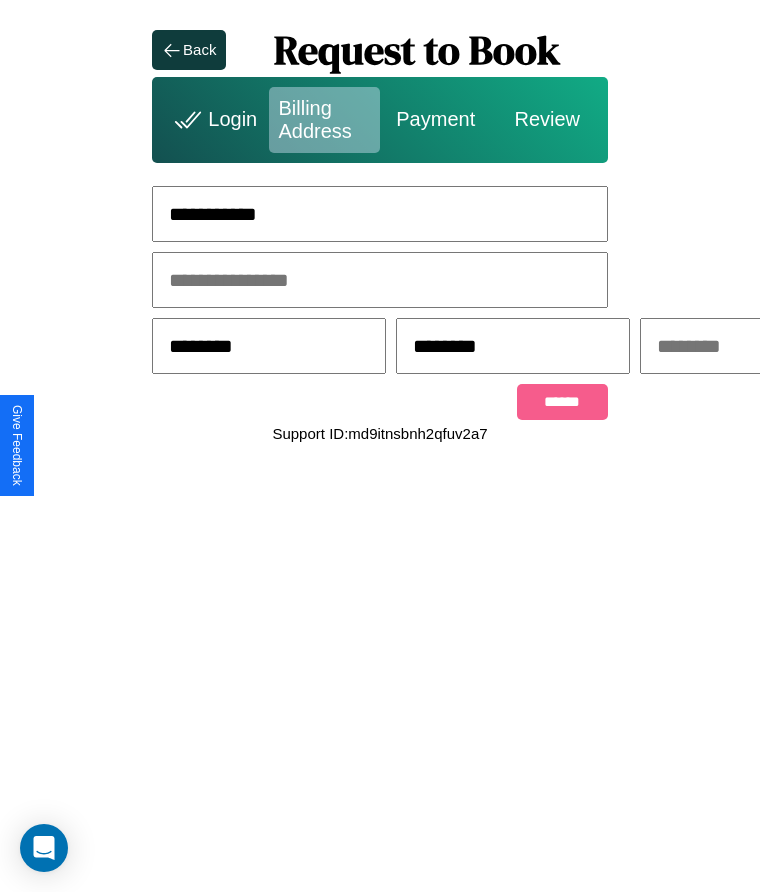 scroll, scrollTop: 0, scrollLeft: 309, axis: horizontal 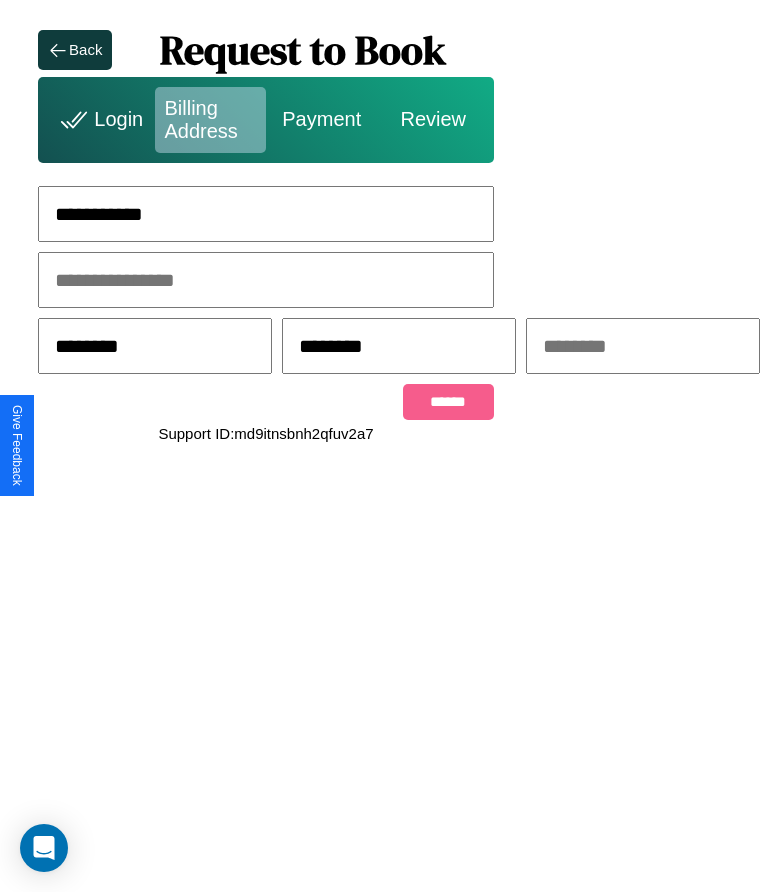 type on "********" 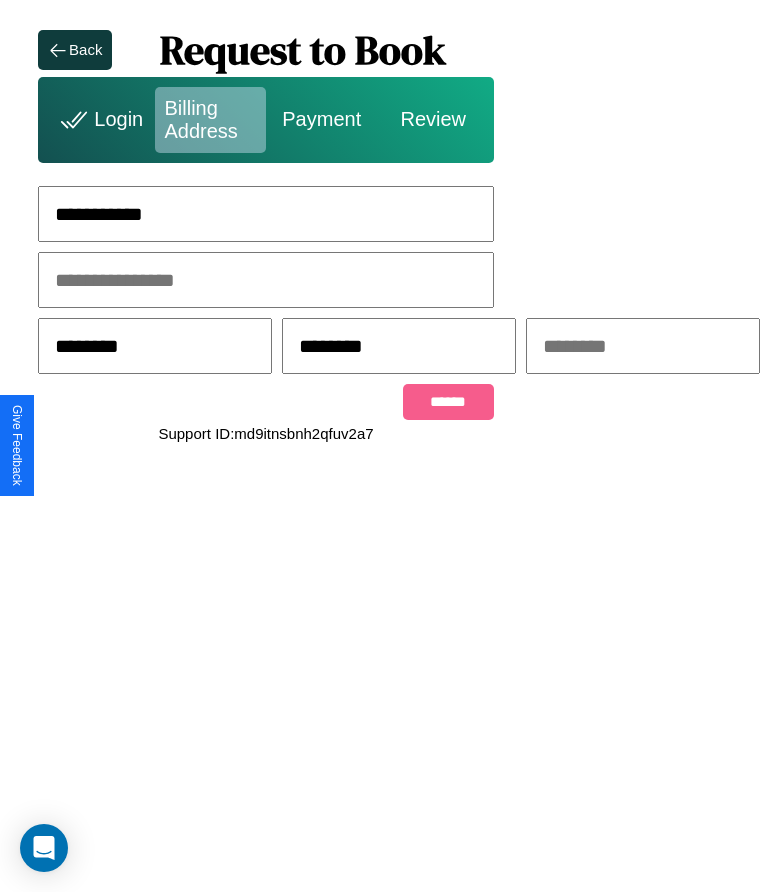 click at bounding box center (643, 346) 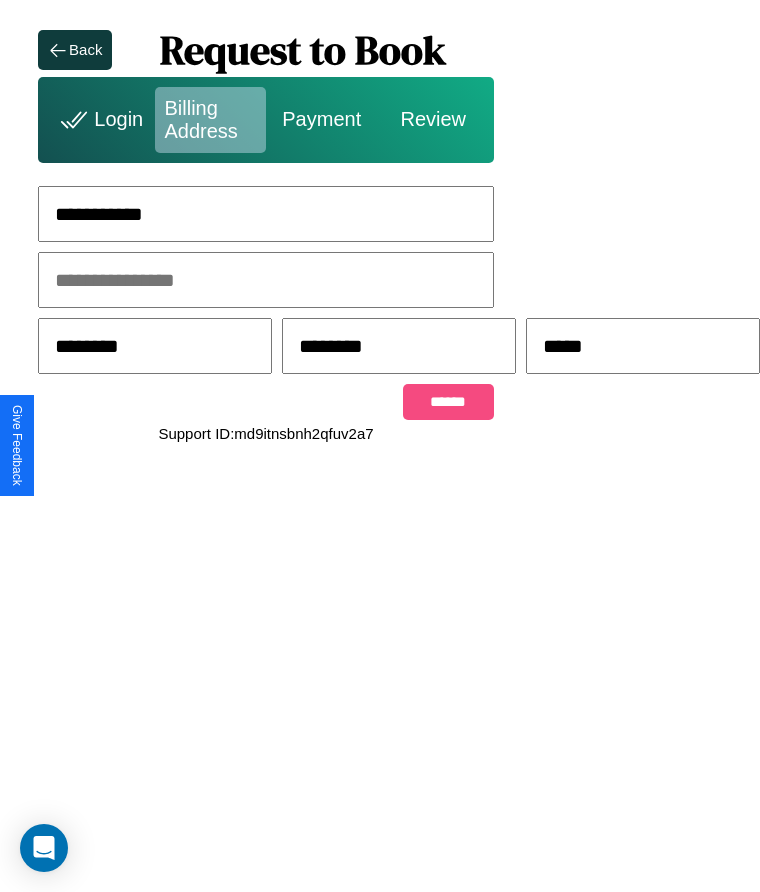 type on "*****" 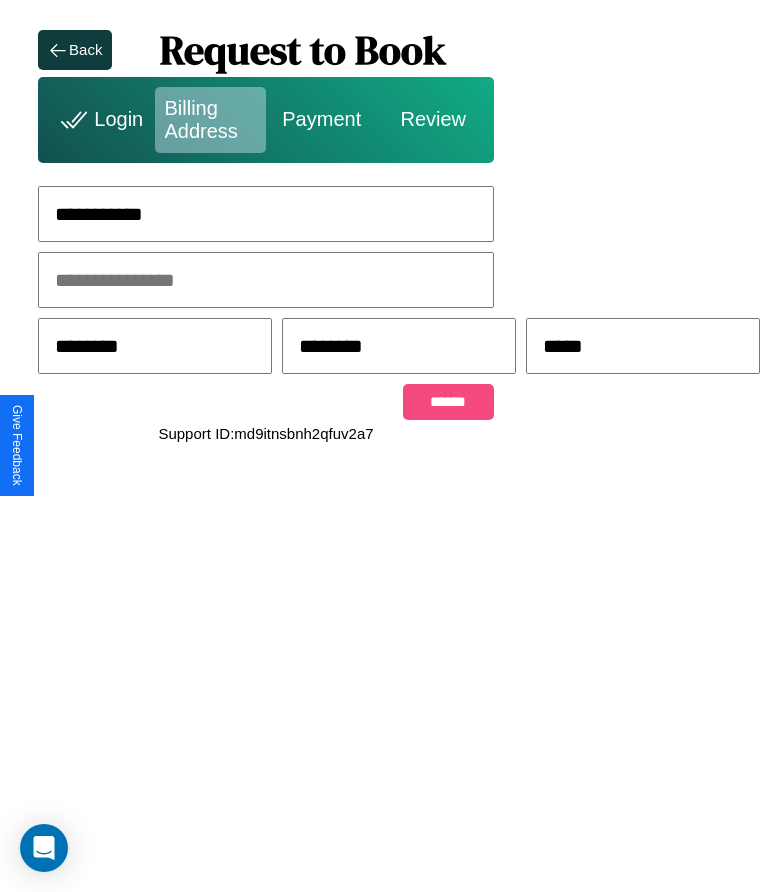 click on "******" at bounding box center [448, 402] 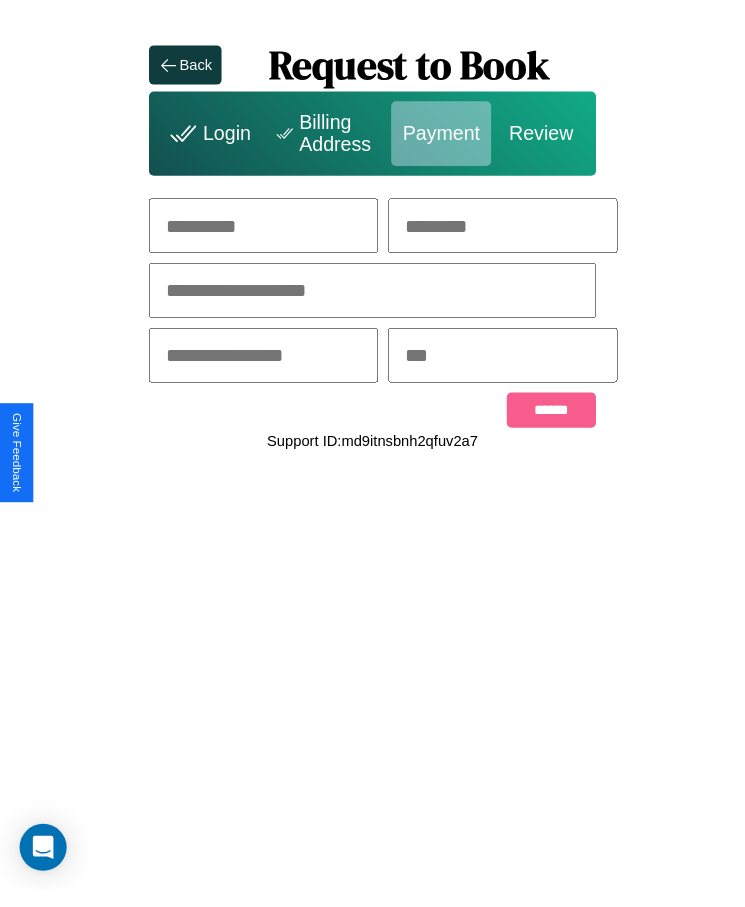 scroll, scrollTop: 0, scrollLeft: 0, axis: both 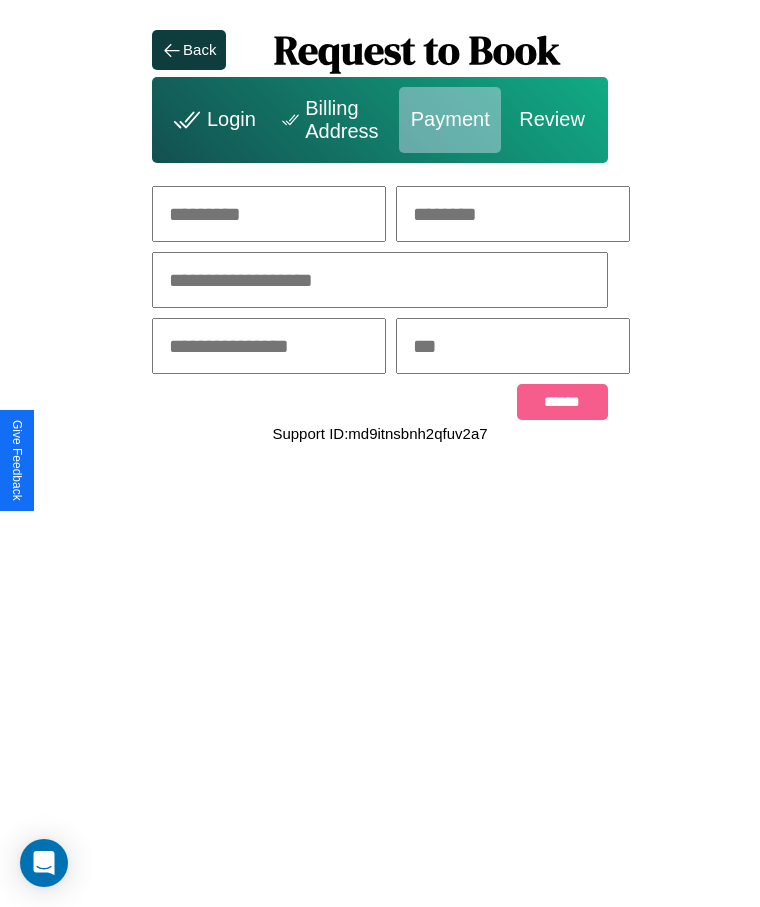 click at bounding box center (269, 214) 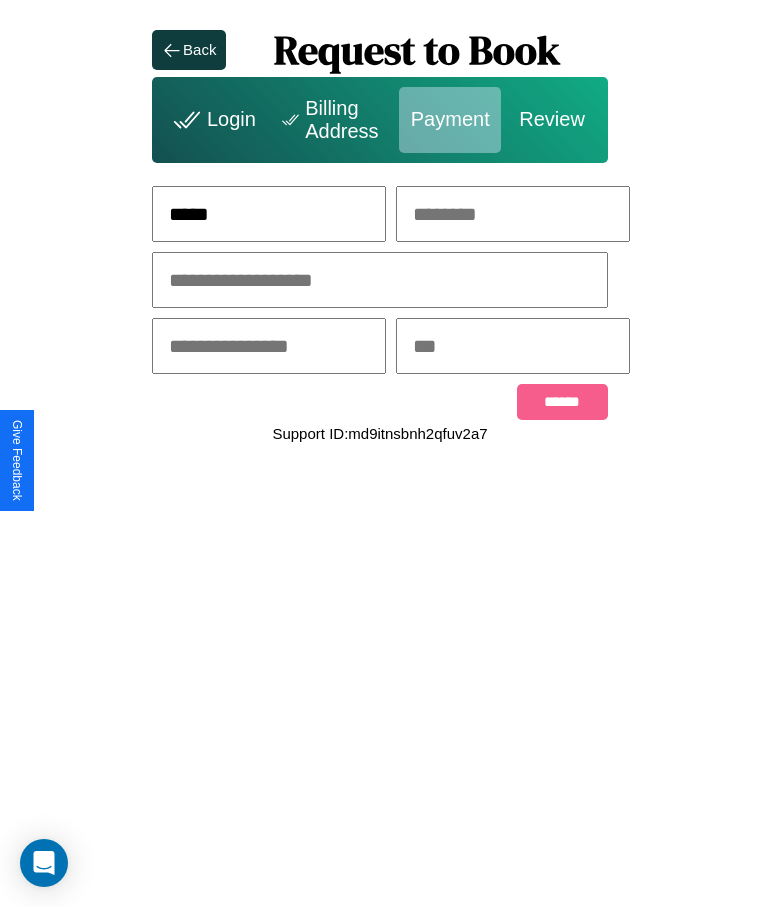 type on "*****" 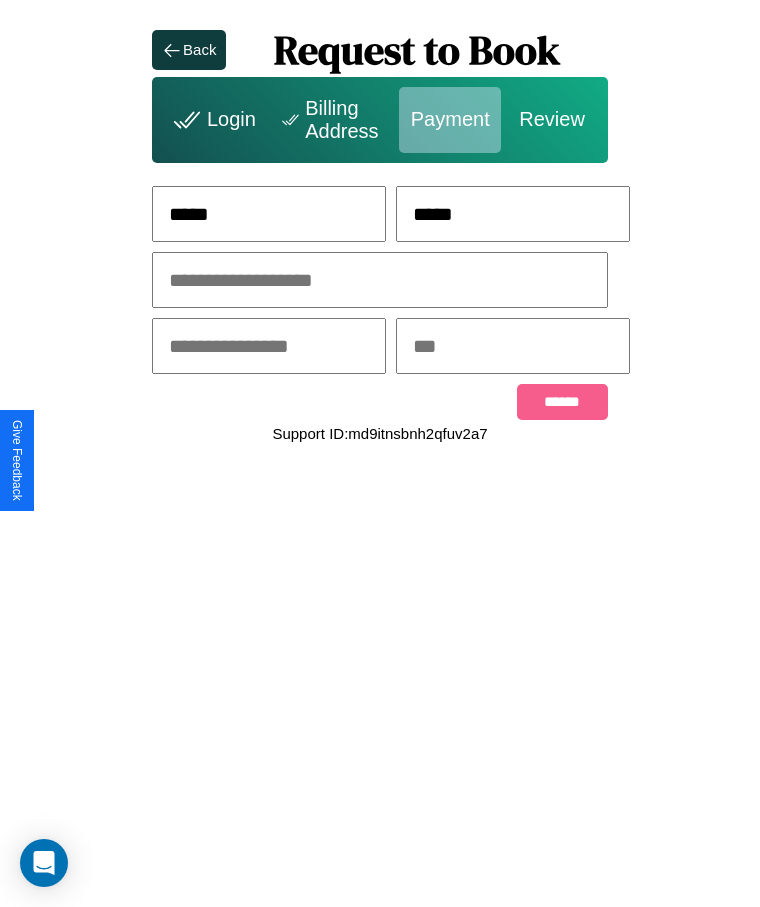 type on "*****" 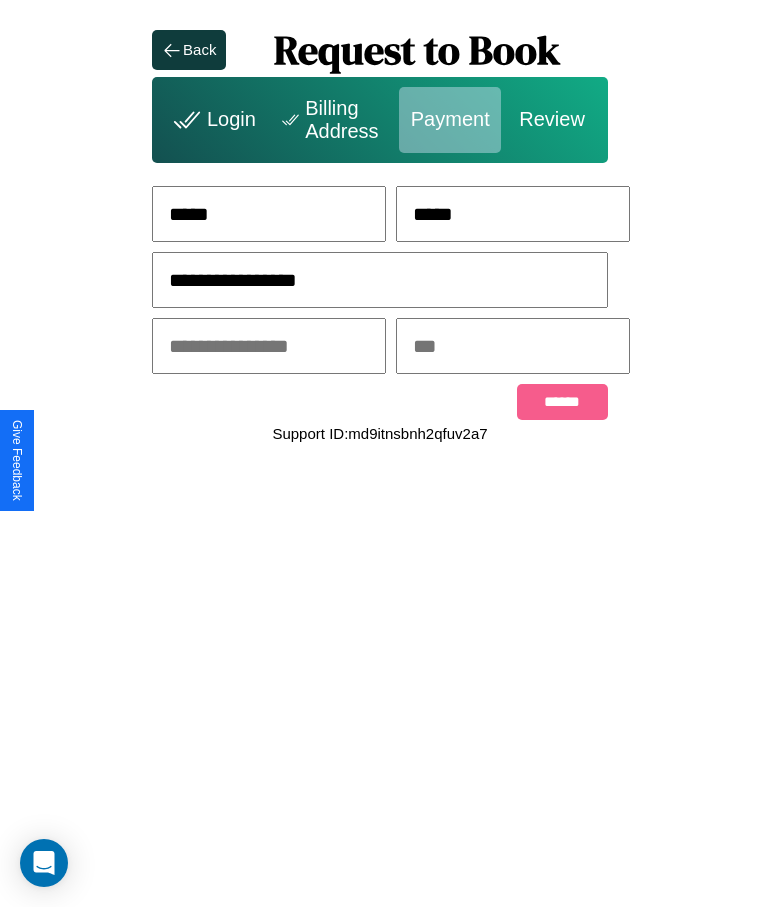 type on "**********" 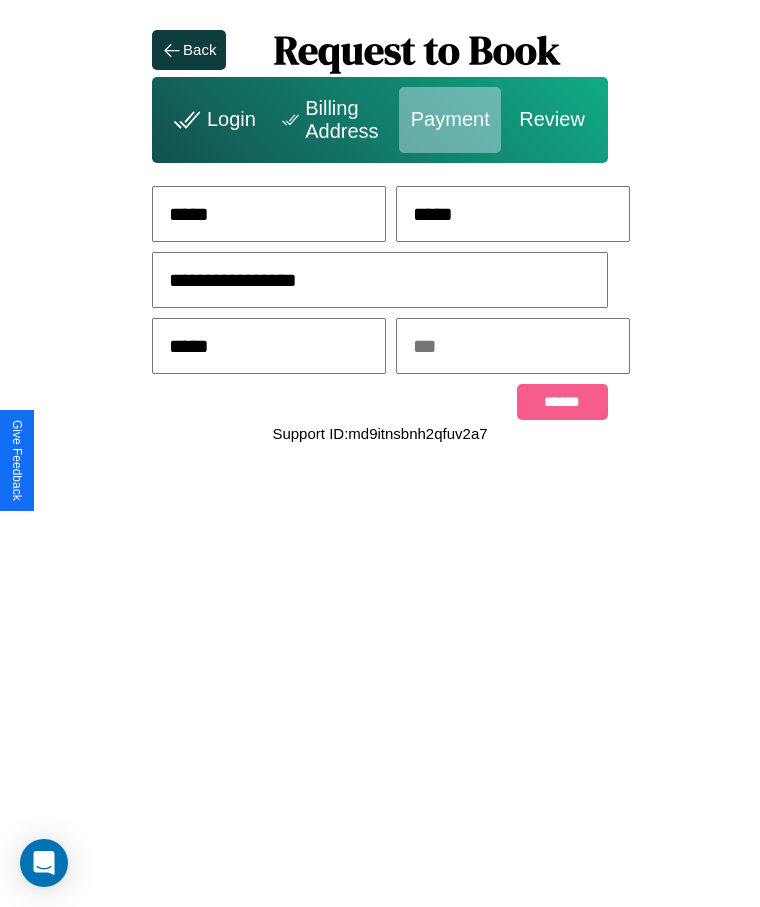 type on "*****" 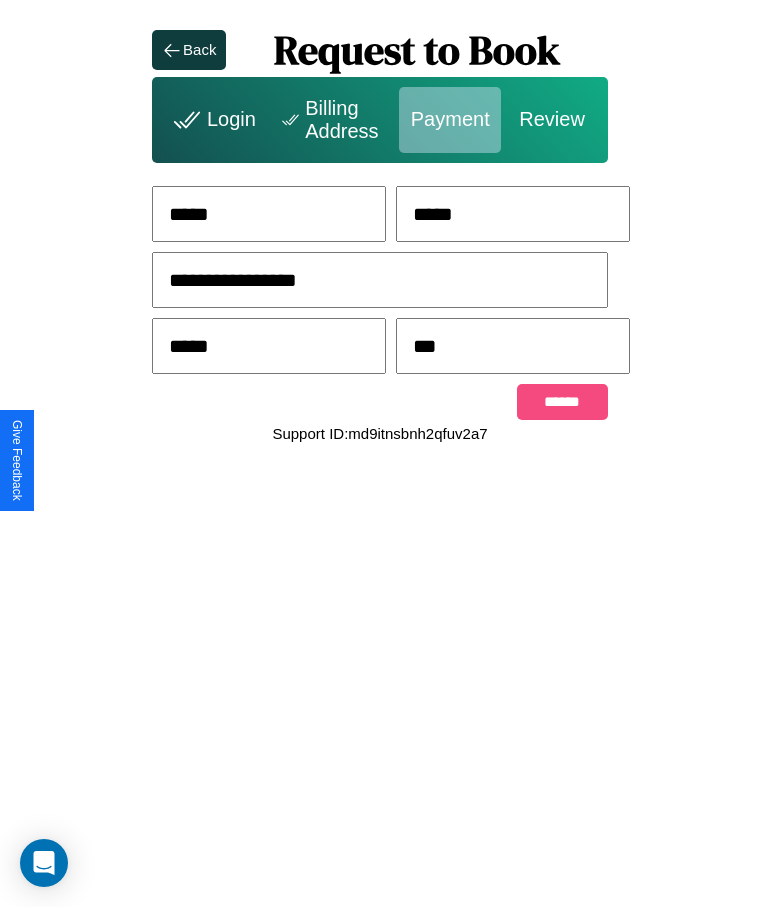 type on "***" 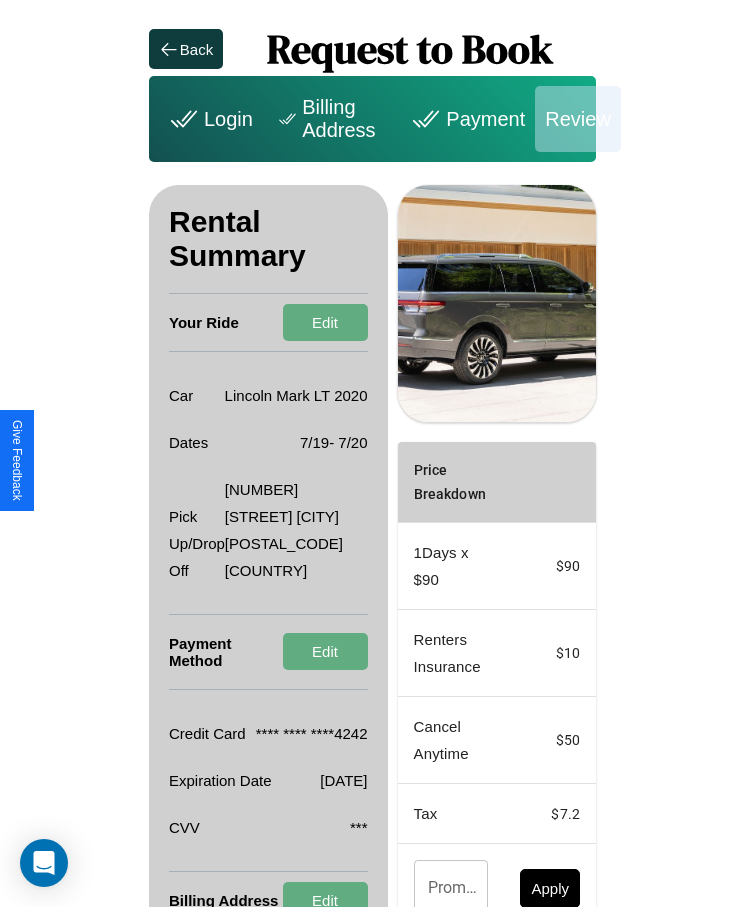 click on "Promo Code" at bounding box center (440, 888) 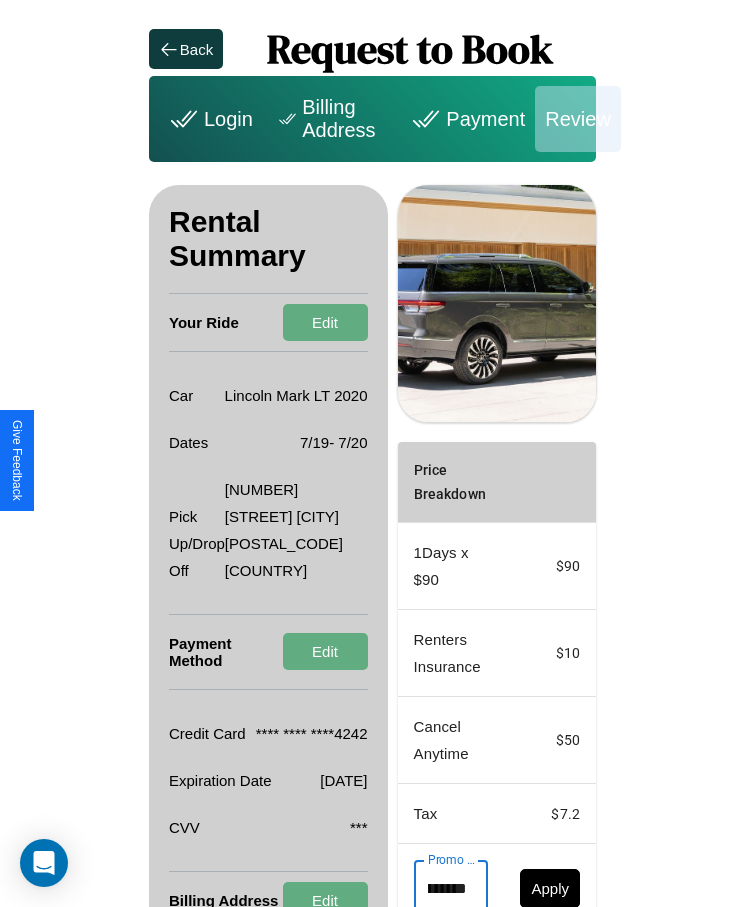 scroll, scrollTop: 0, scrollLeft: 47, axis: horizontal 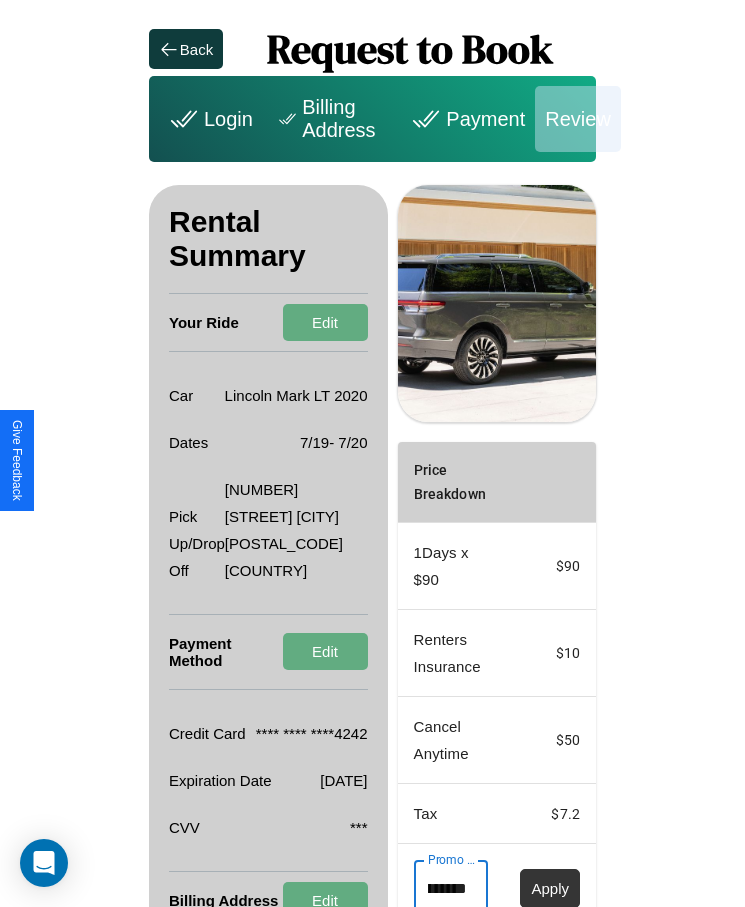 type on "********" 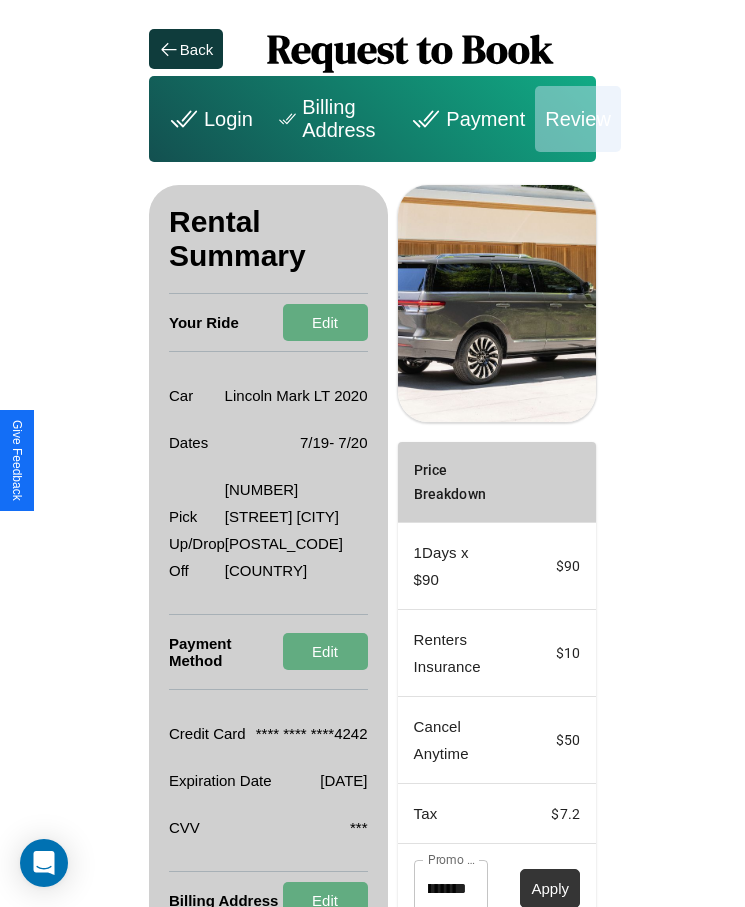 scroll, scrollTop: 0, scrollLeft: 0, axis: both 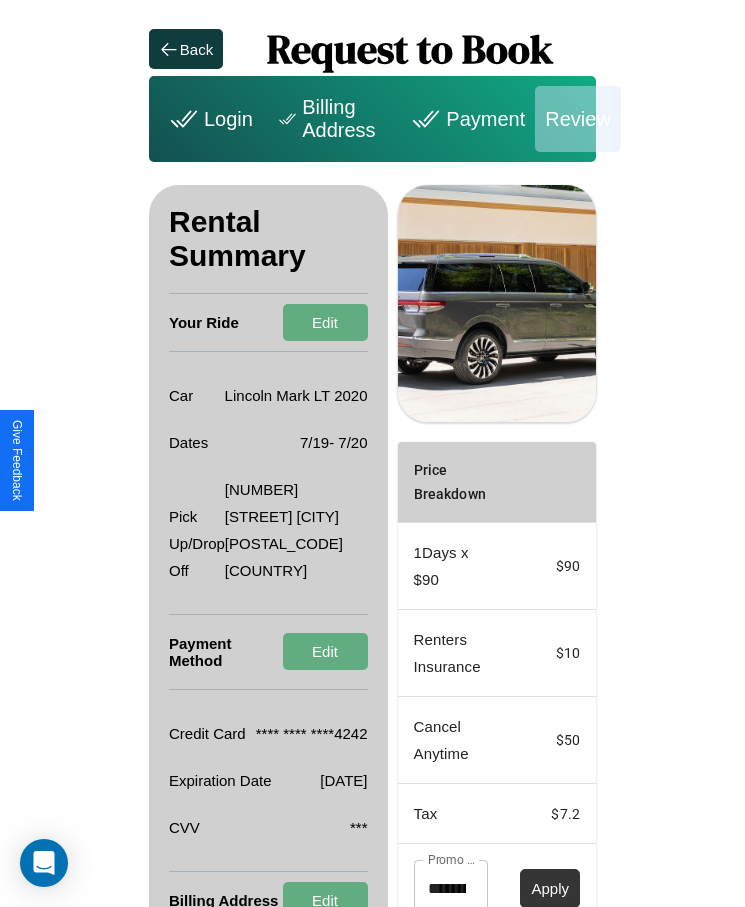 click on "Apply" at bounding box center [550, 888] 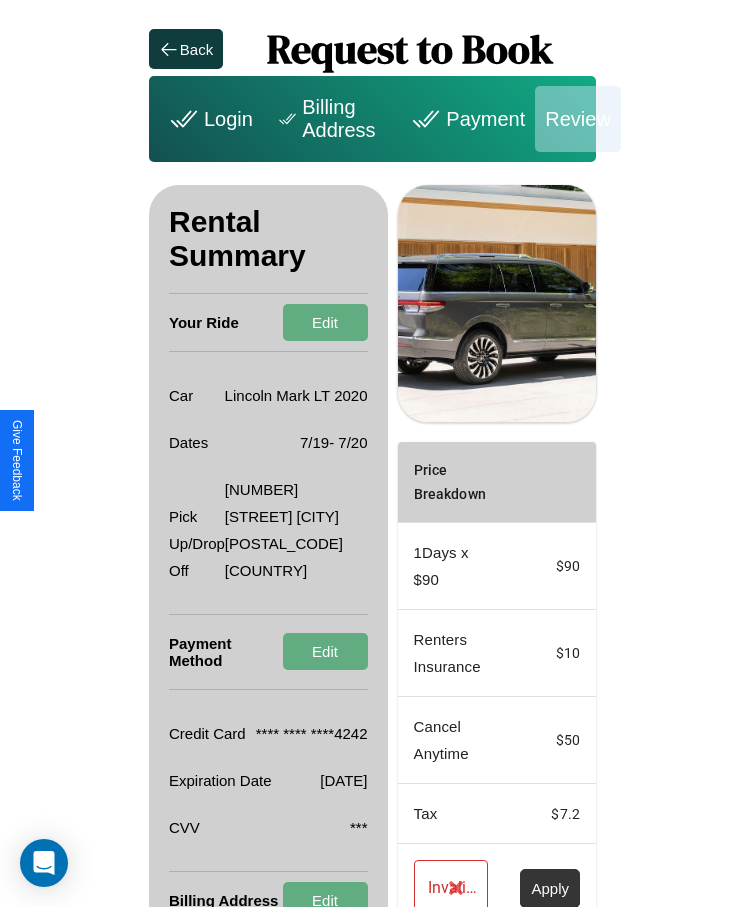 scroll, scrollTop: 137, scrollLeft: 0, axis: vertical 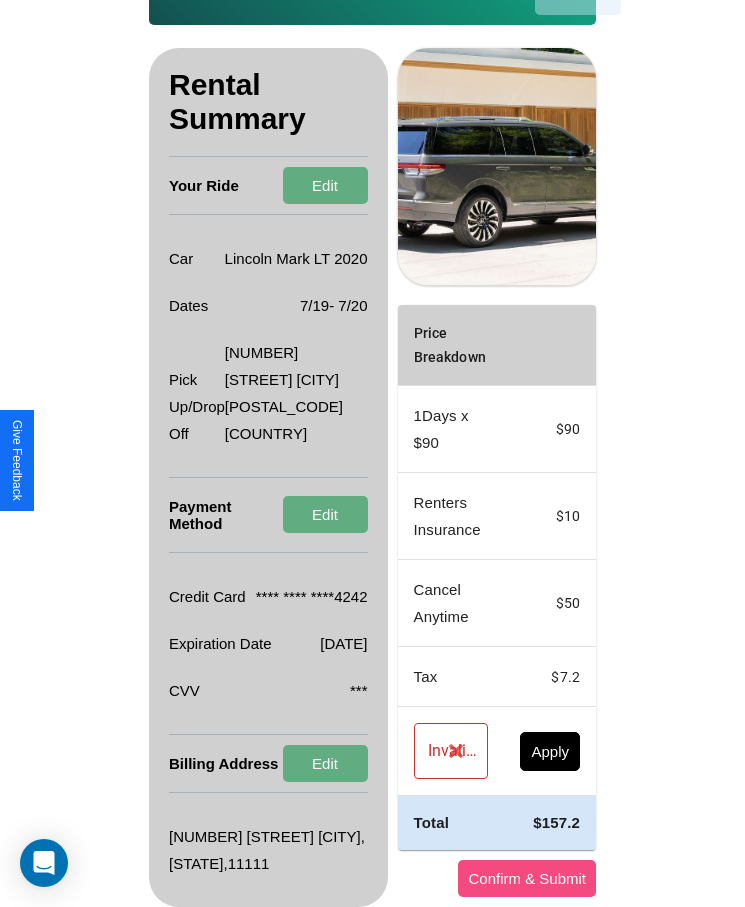 click on "Confirm & Submit" at bounding box center (527, 878) 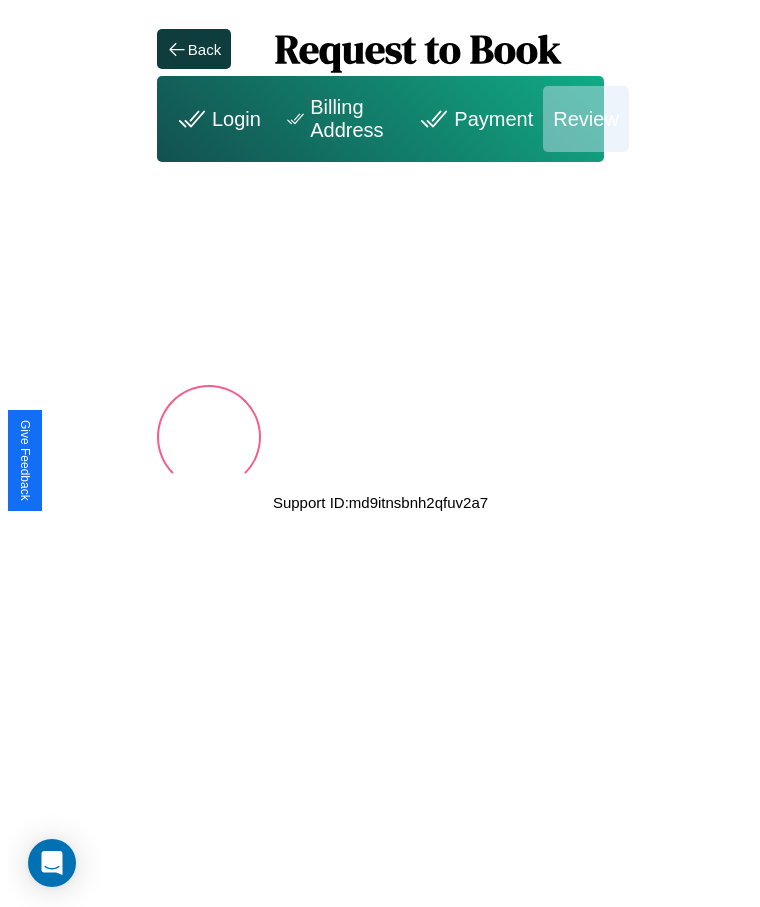 scroll, scrollTop: 0, scrollLeft: 0, axis: both 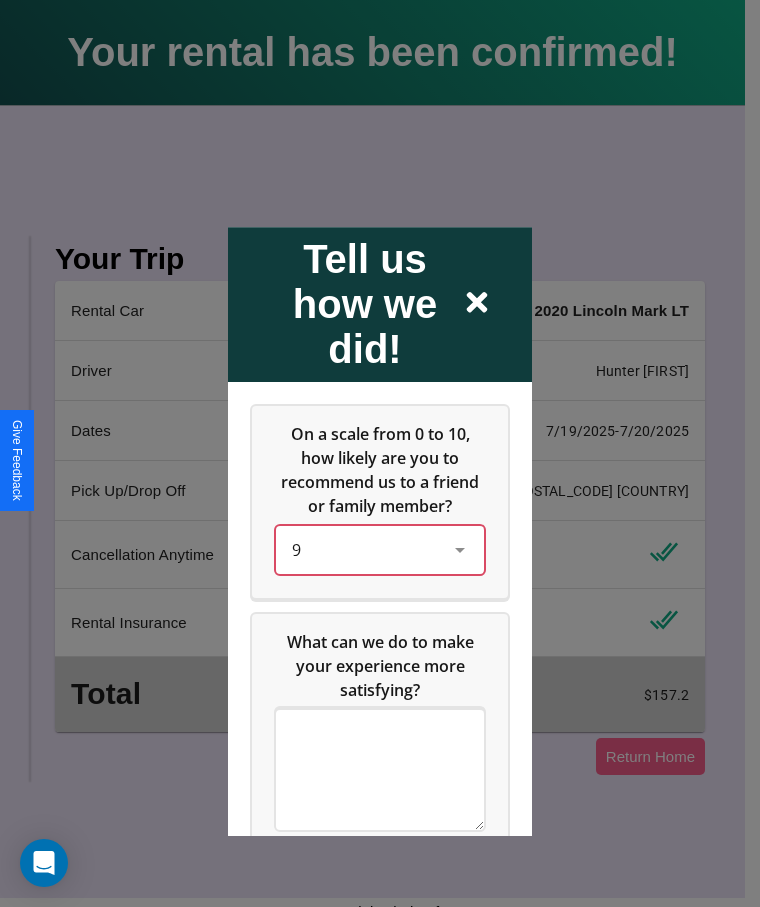click on "9" at bounding box center (364, 550) 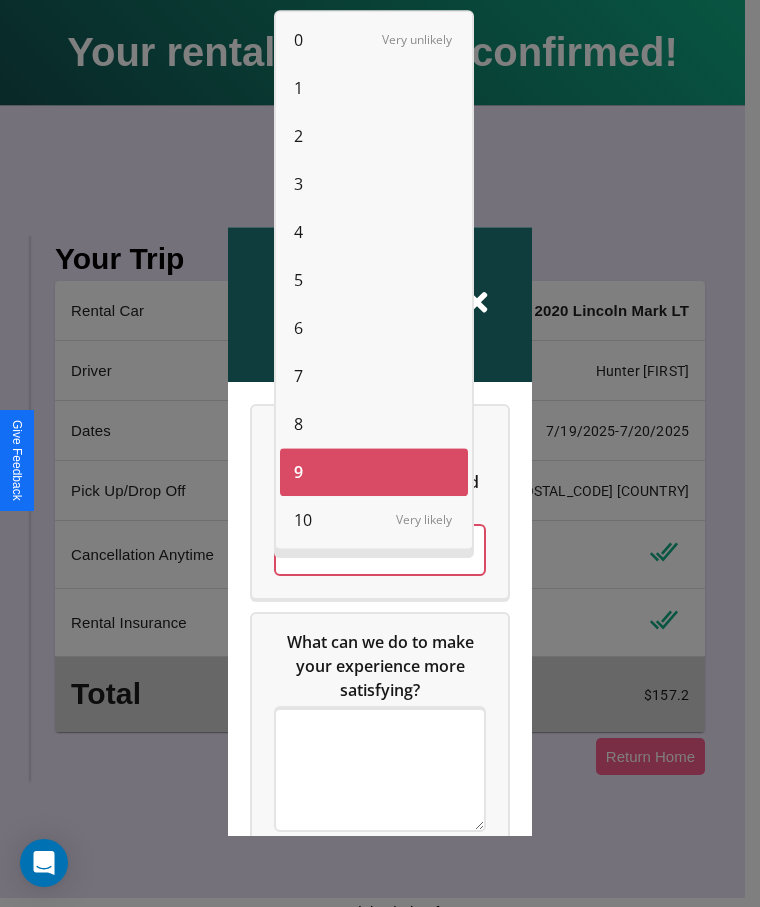 click on "10" at bounding box center (303, 520) 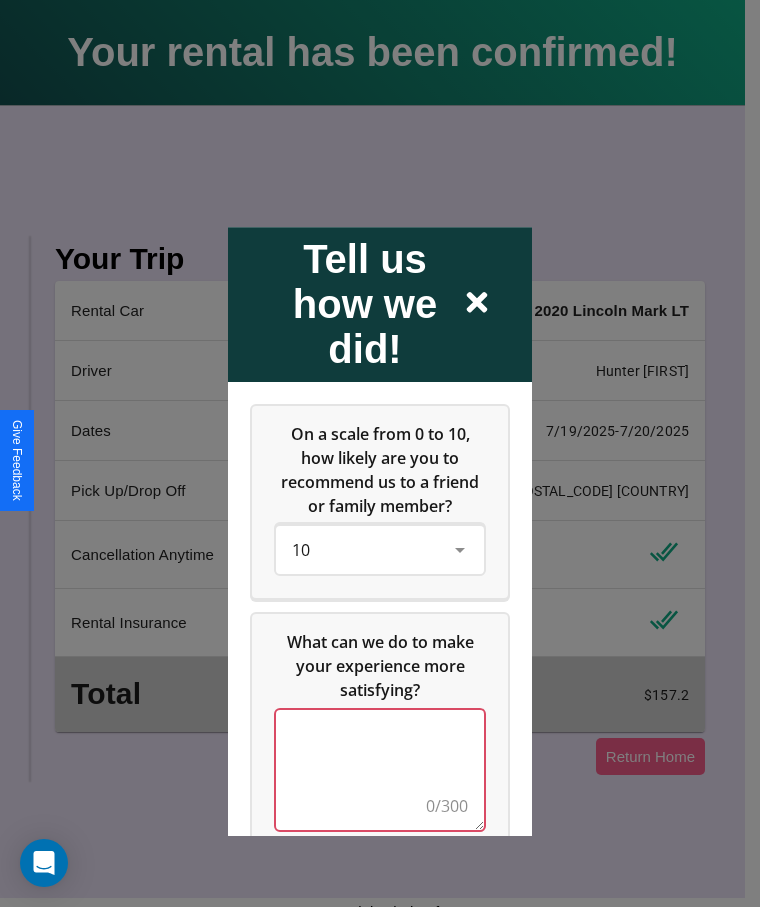 click at bounding box center (380, 770) 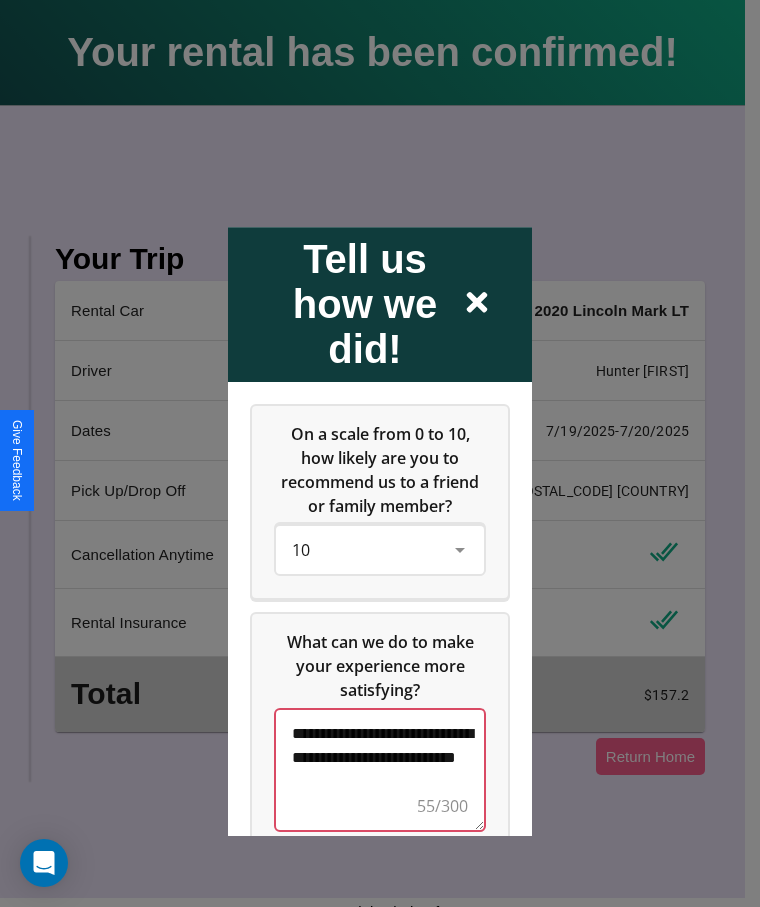 scroll, scrollTop: 6, scrollLeft: 0, axis: vertical 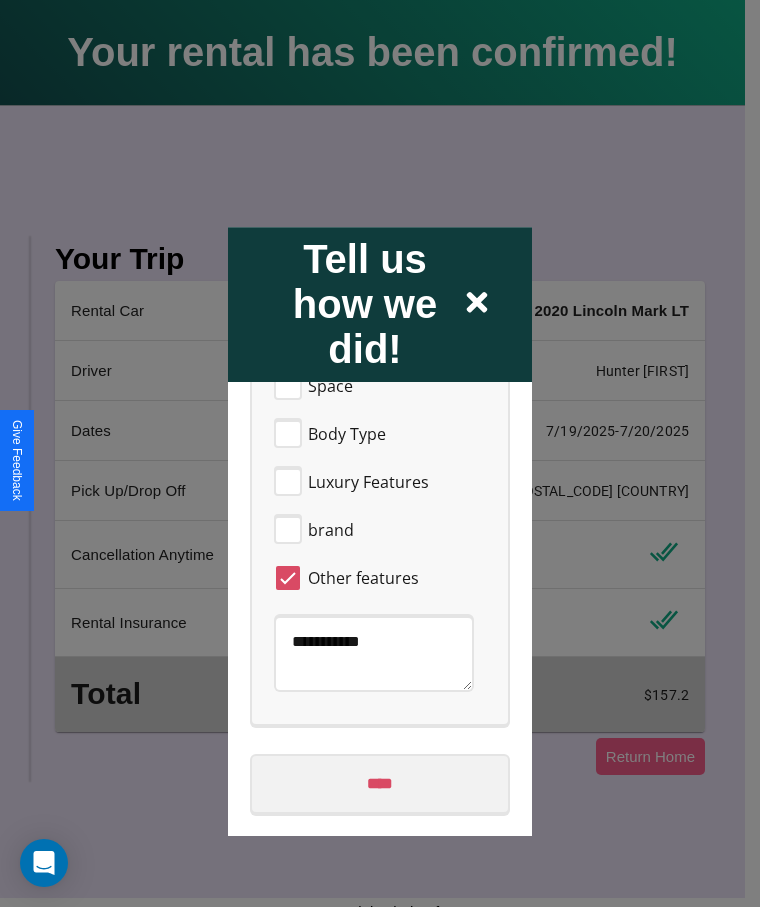 type on "**********" 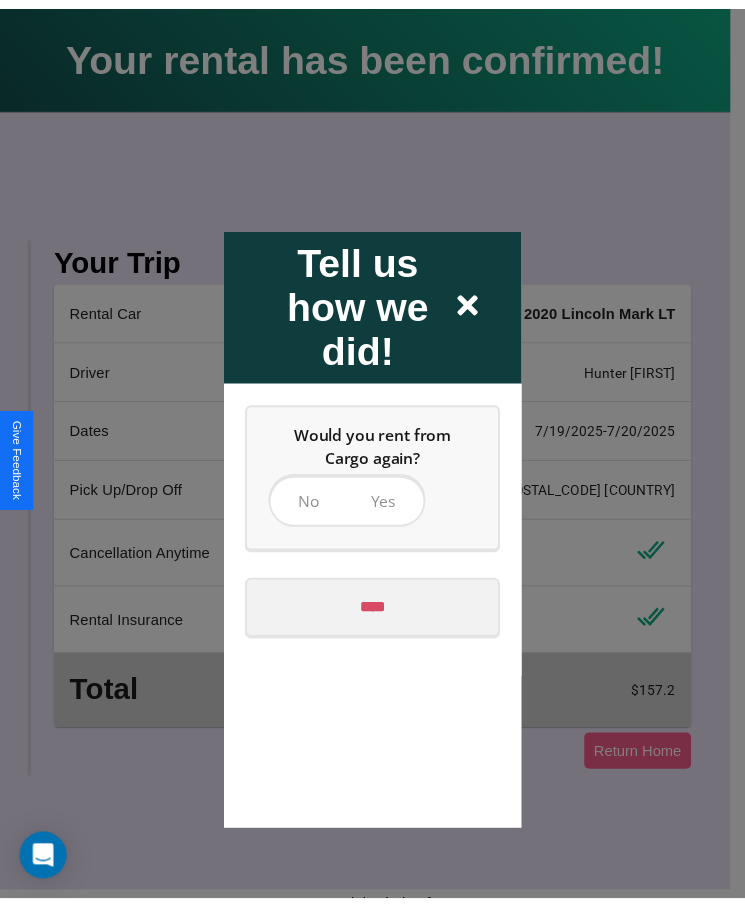 scroll, scrollTop: 0, scrollLeft: 0, axis: both 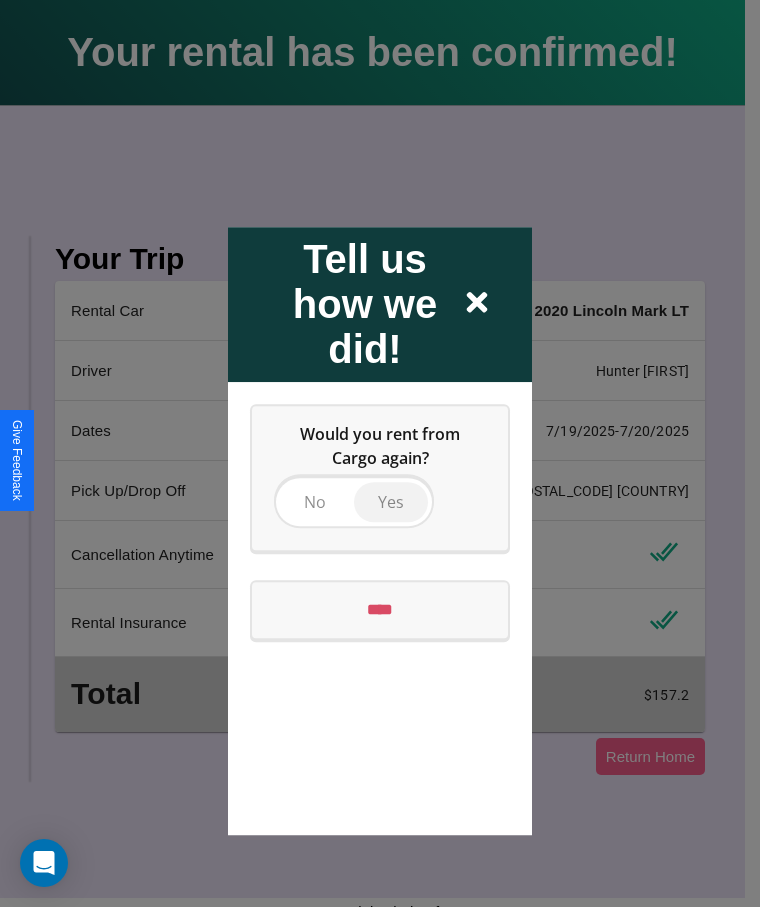 click on "Yes" at bounding box center (391, 502) 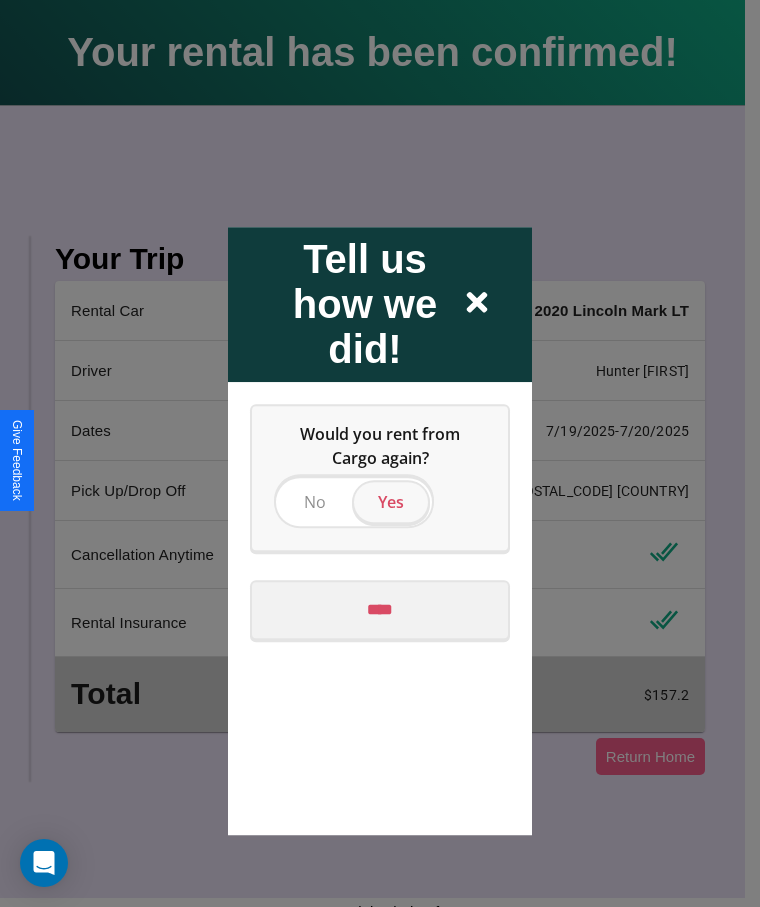 click on "****" at bounding box center (380, 610) 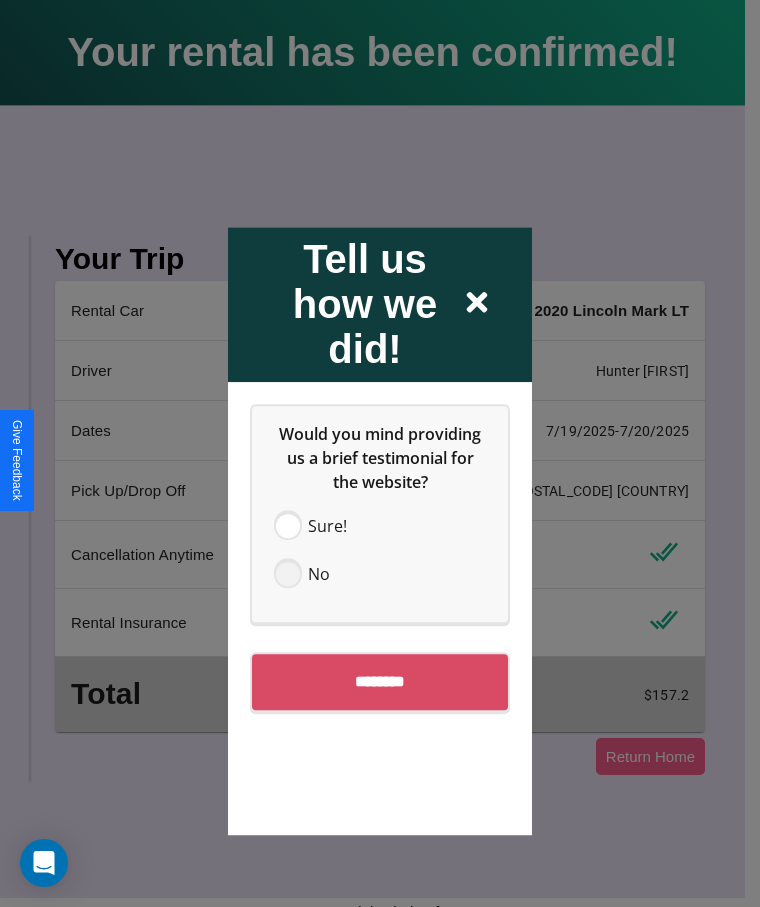 click at bounding box center (288, 574) 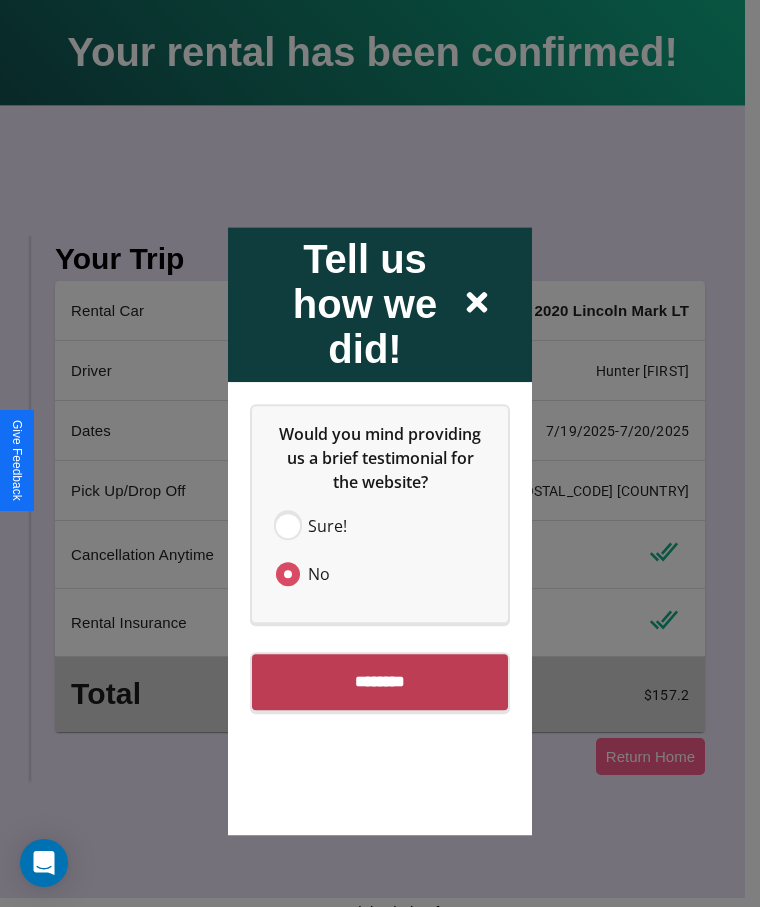 click on "********" at bounding box center [380, 682] 